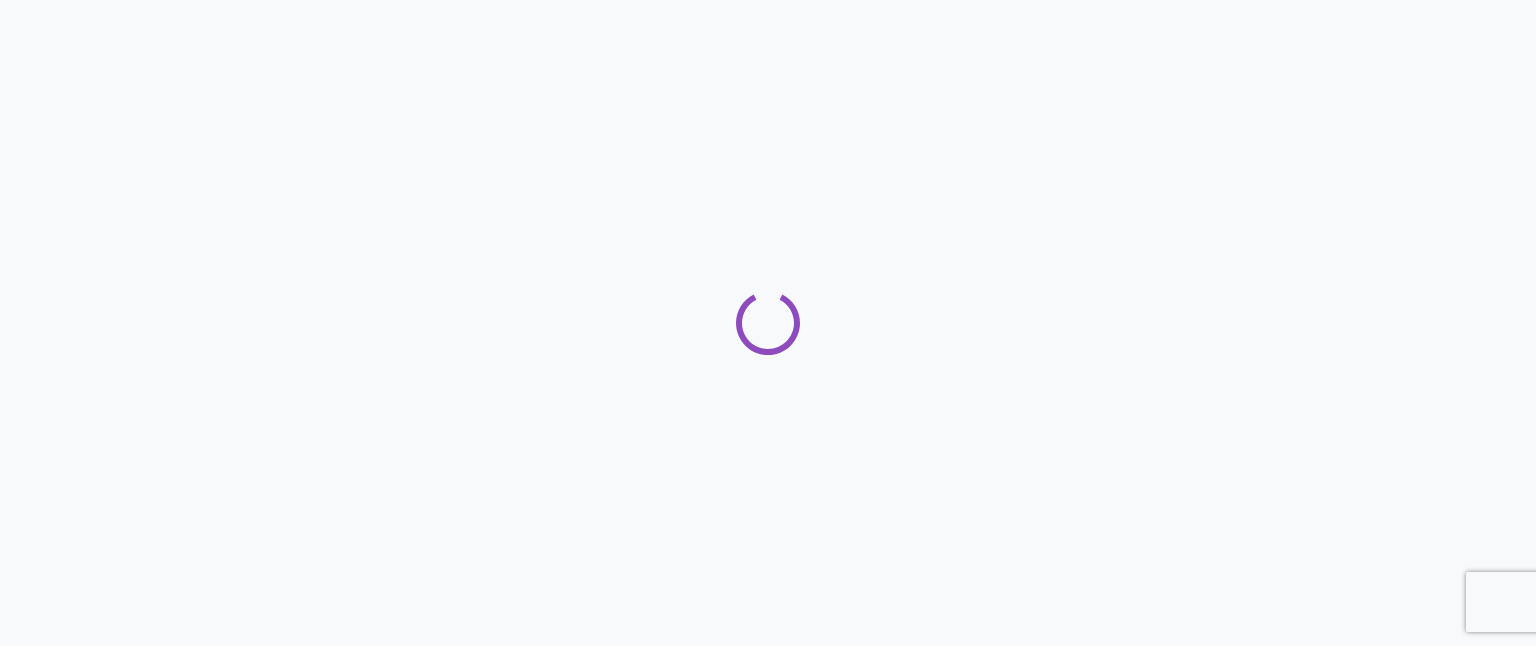 scroll, scrollTop: 0, scrollLeft: 0, axis: both 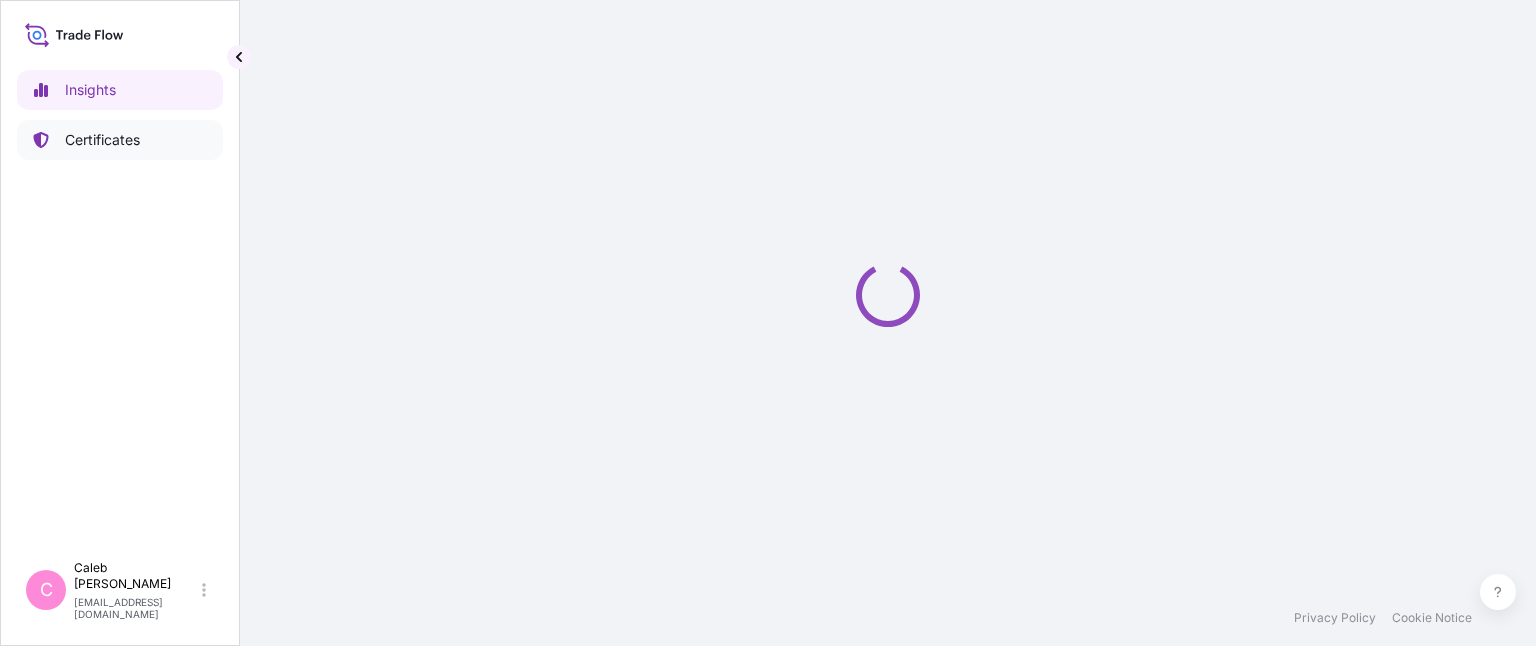select on "2025" 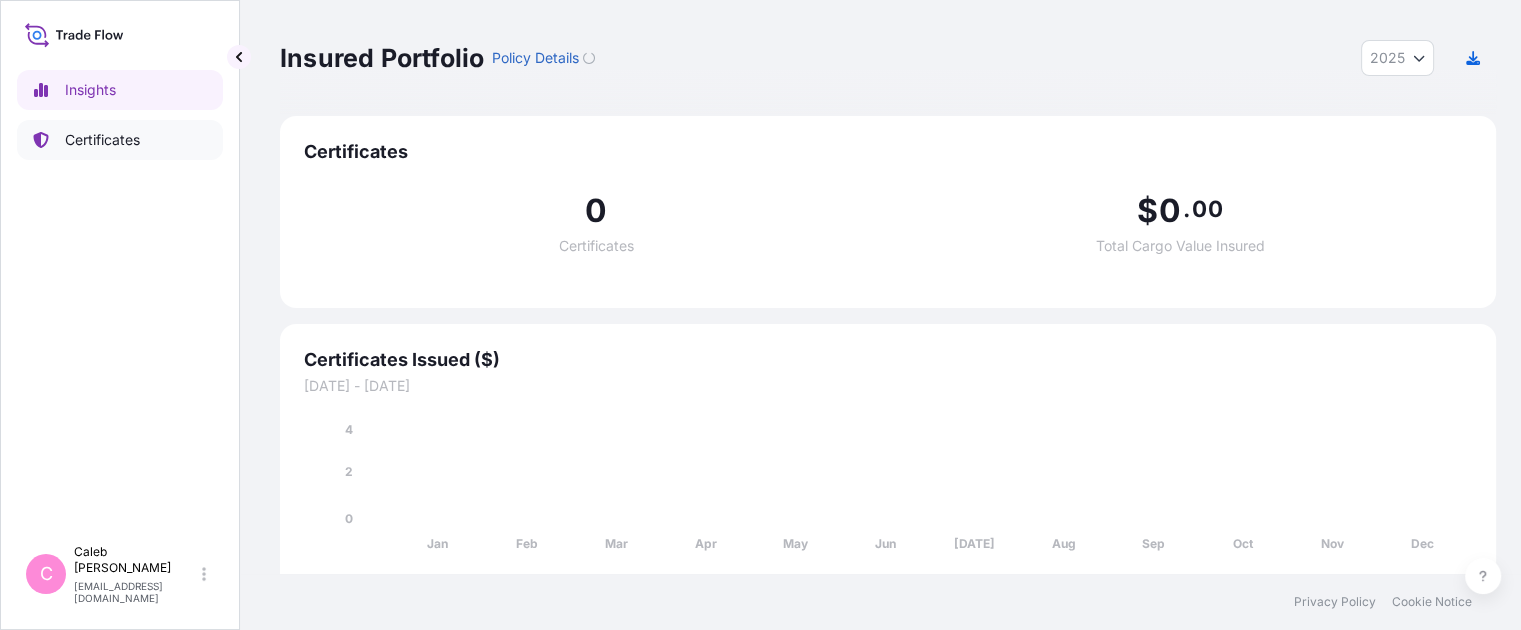 click on "Certificates" at bounding box center (102, 140) 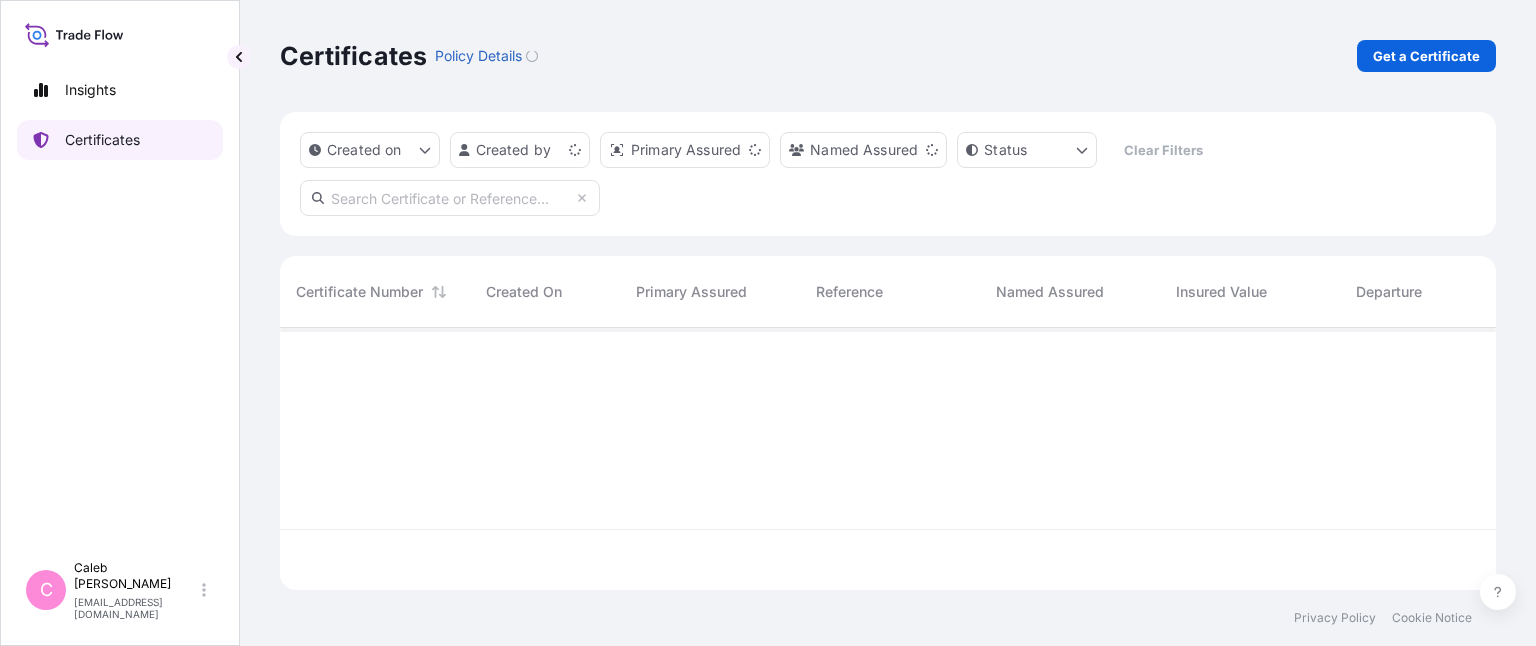 scroll, scrollTop: 16, scrollLeft: 16, axis: both 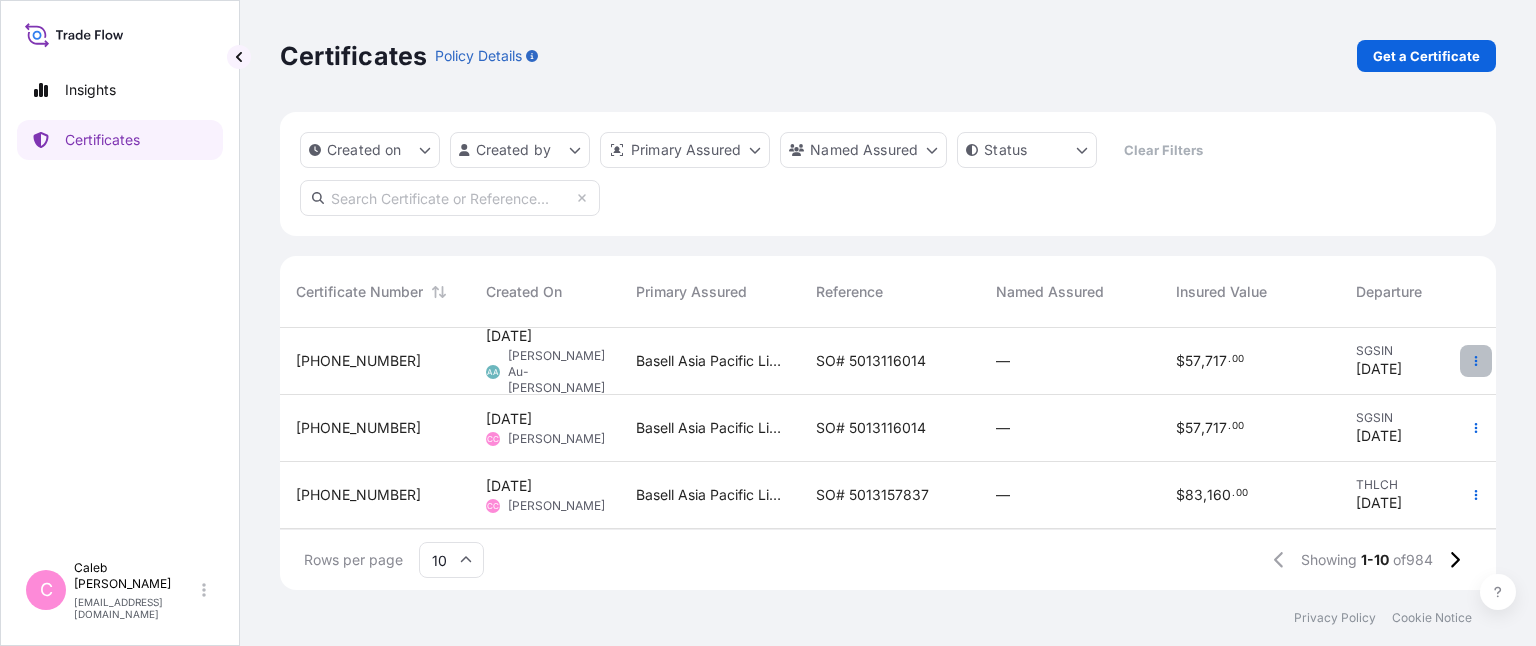 click 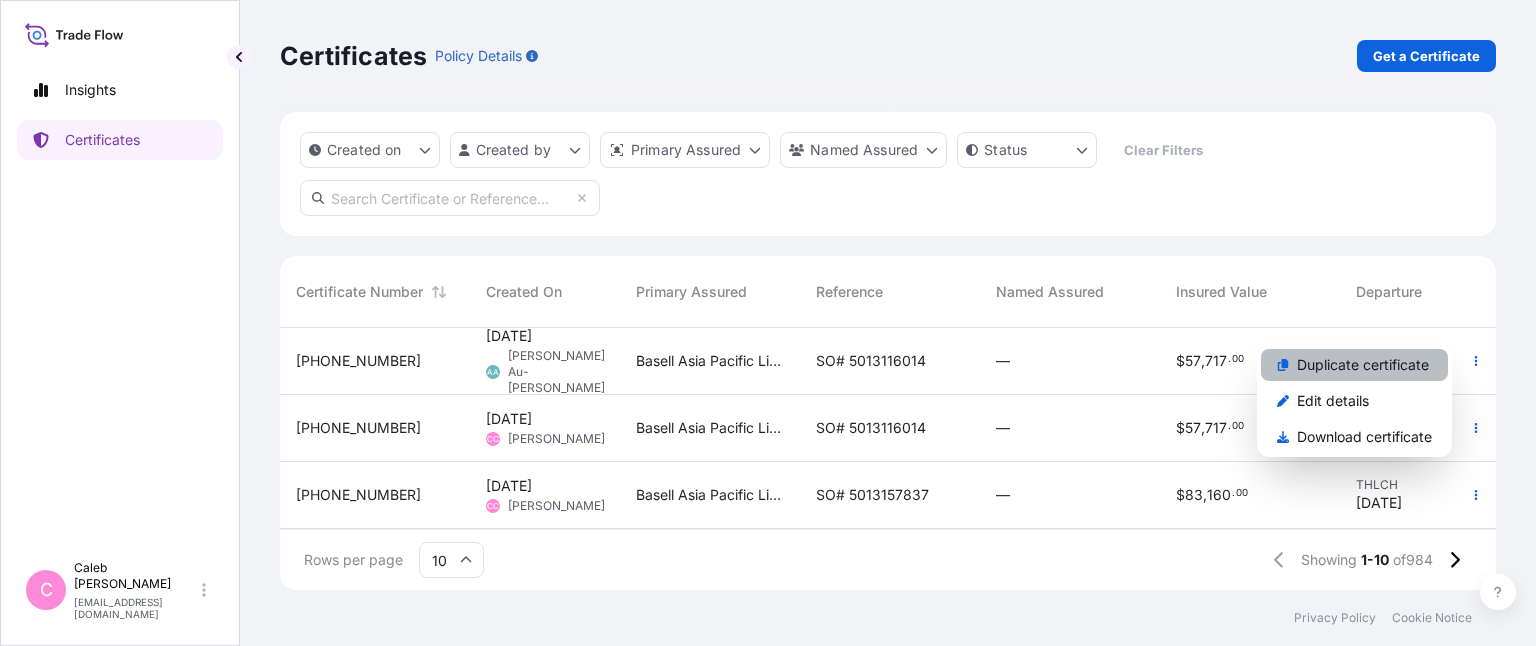 click on "Duplicate certificate" at bounding box center (1363, 365) 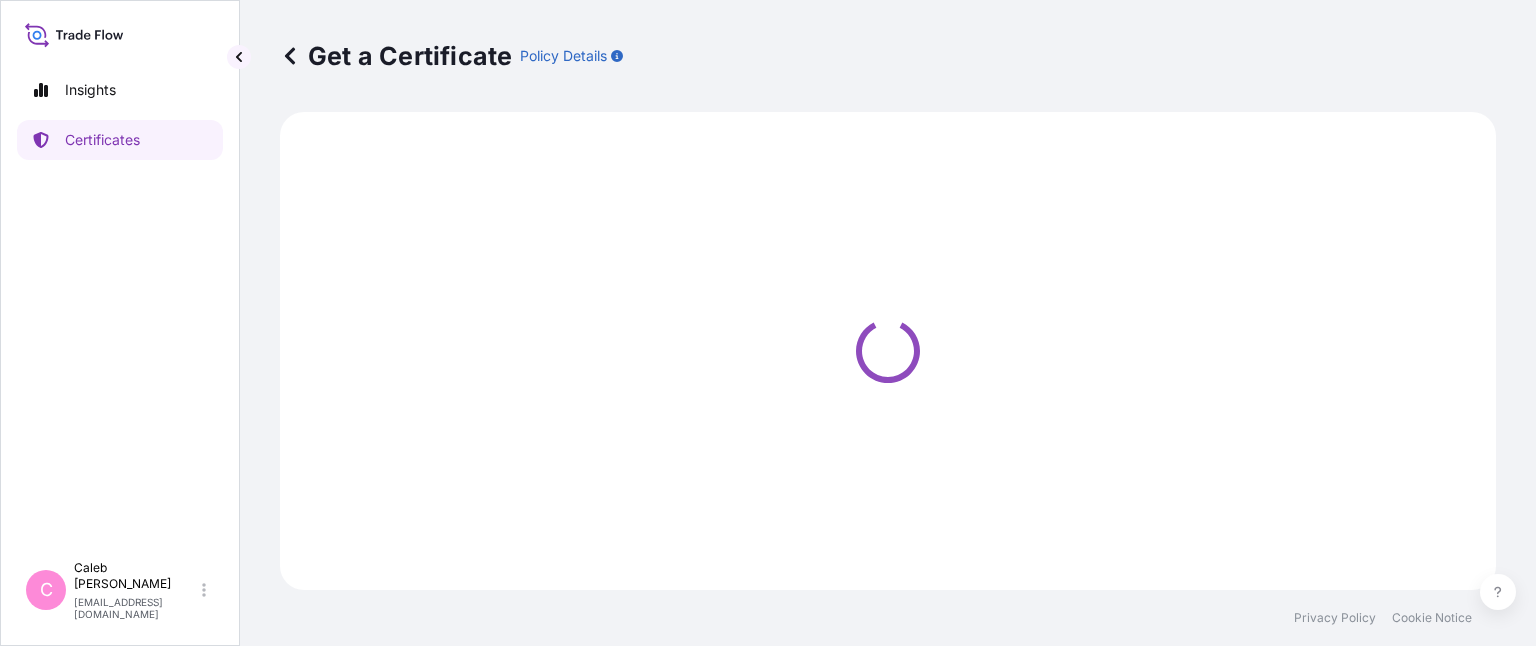 select on "Sea" 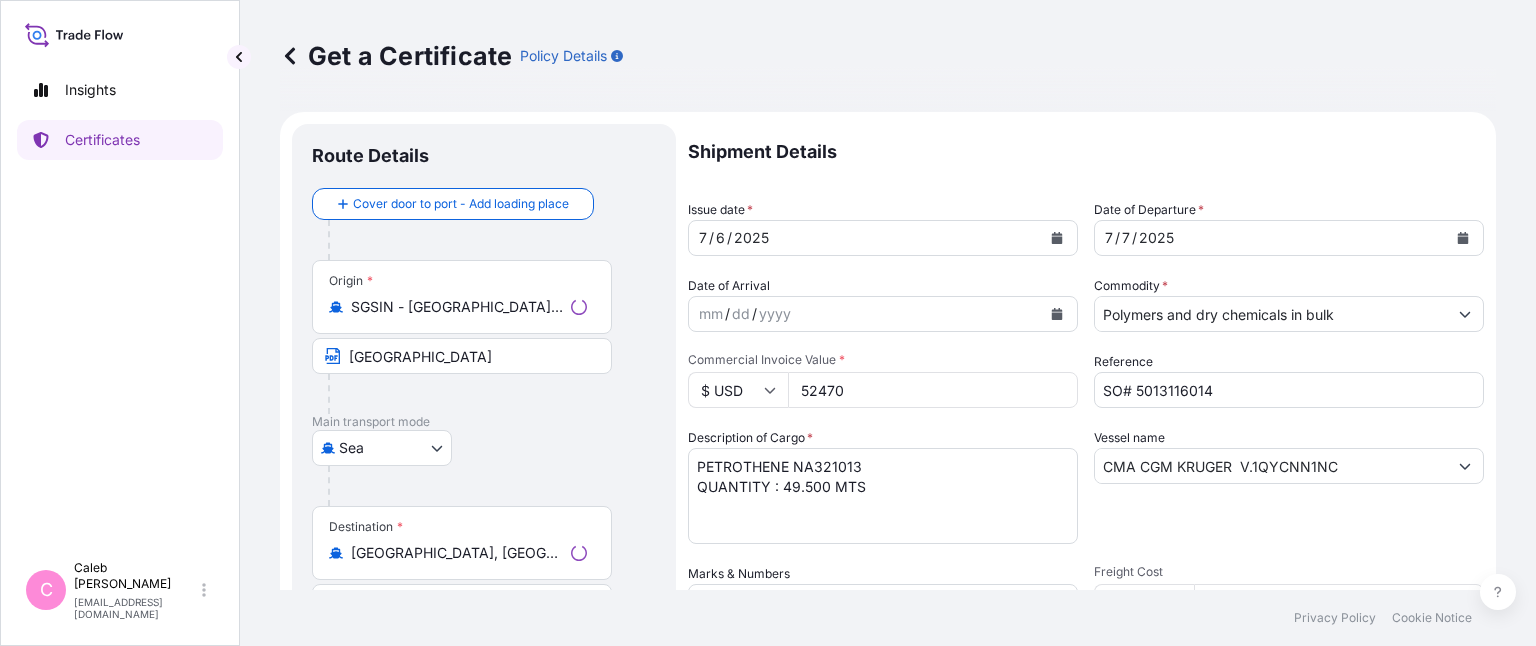select on "32034" 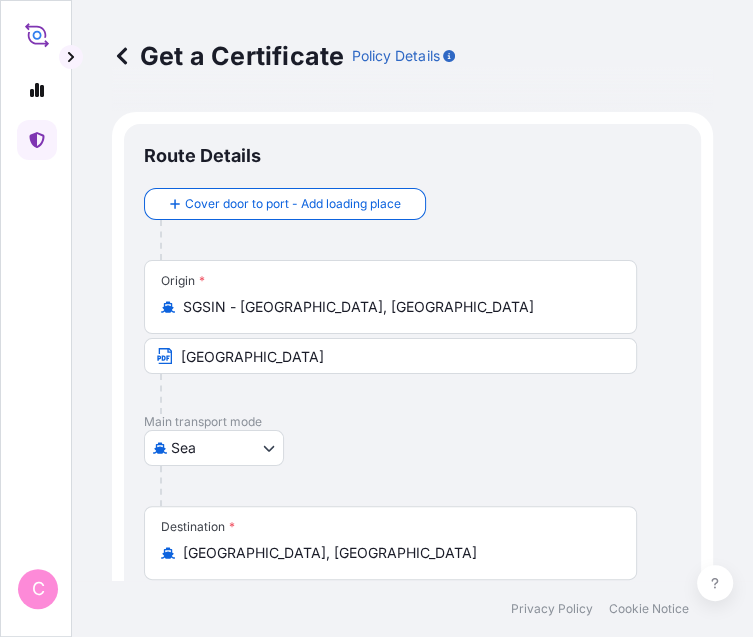 click on "SGSIN - [GEOGRAPHIC_DATA], [GEOGRAPHIC_DATA]" at bounding box center [397, 307] 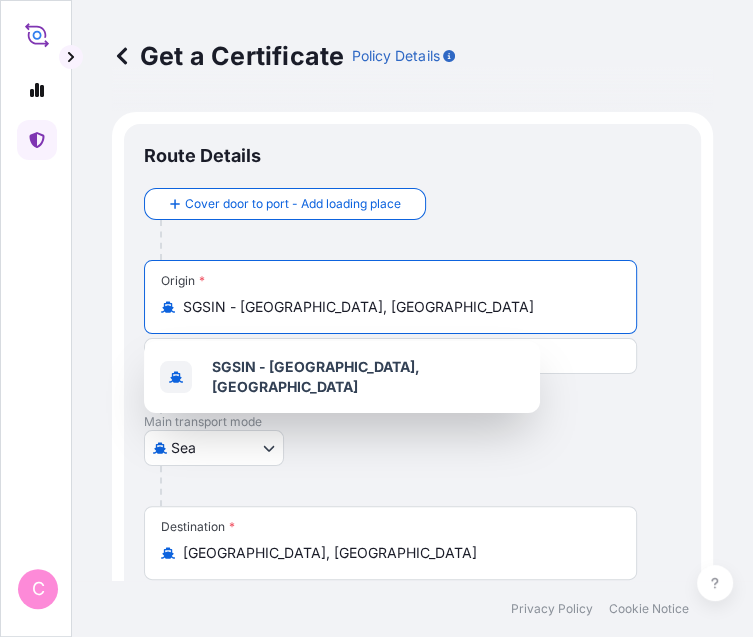 paste on "JUBAIL" 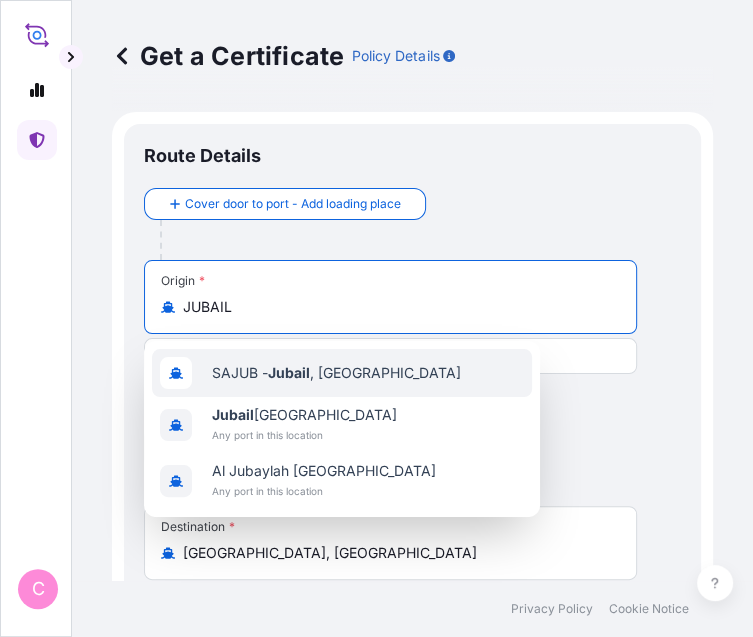 click on "SAJUB -  Jubail , [GEOGRAPHIC_DATA]" at bounding box center [336, 373] 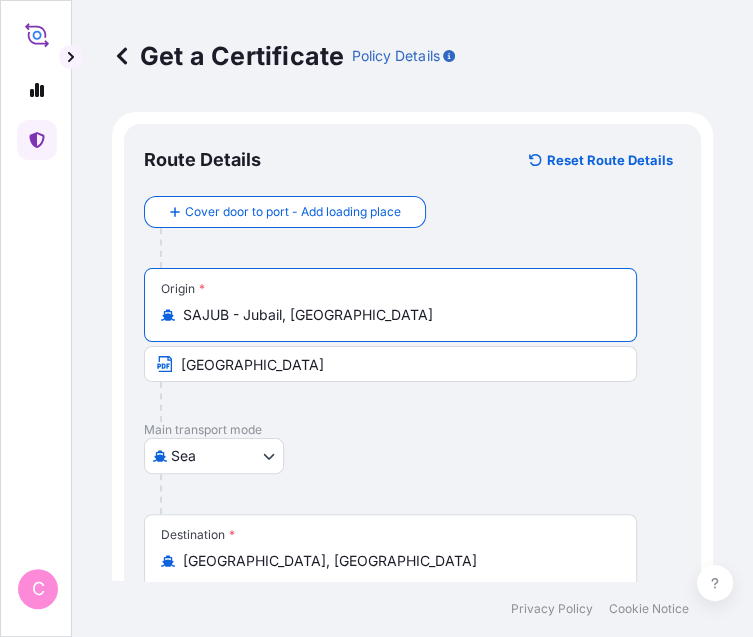 type on "SAJUB - Jubail, [GEOGRAPHIC_DATA]" 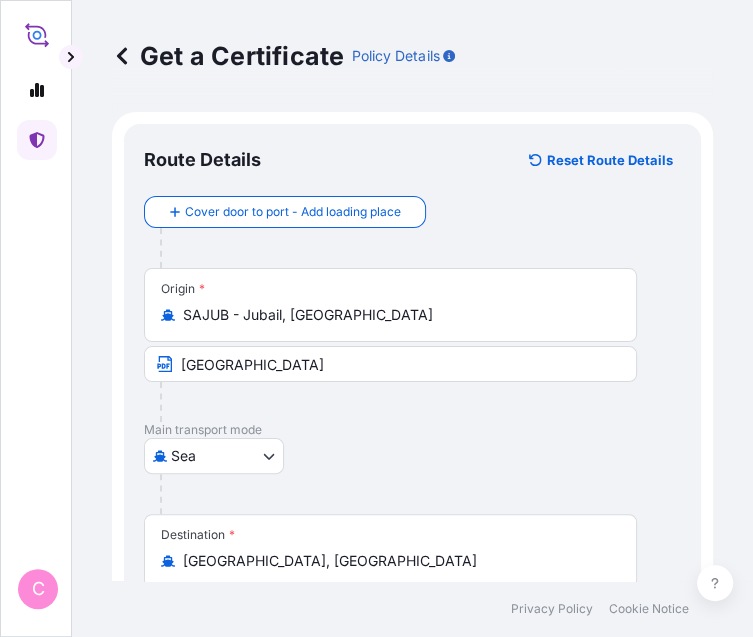 click on "Origin * [GEOGRAPHIC_DATA], [GEOGRAPHIC_DATA] [GEOGRAPHIC_DATA]" at bounding box center (412, 345) 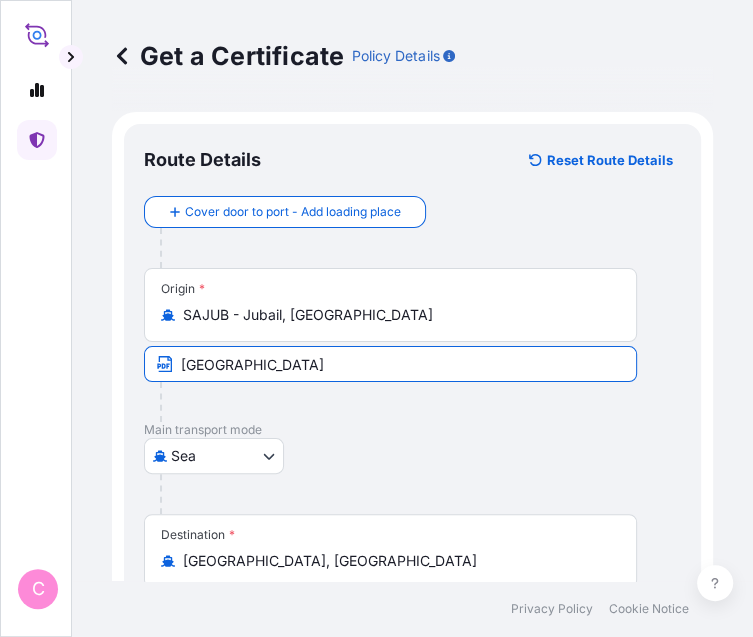 click on "[GEOGRAPHIC_DATA]" at bounding box center [390, 364] 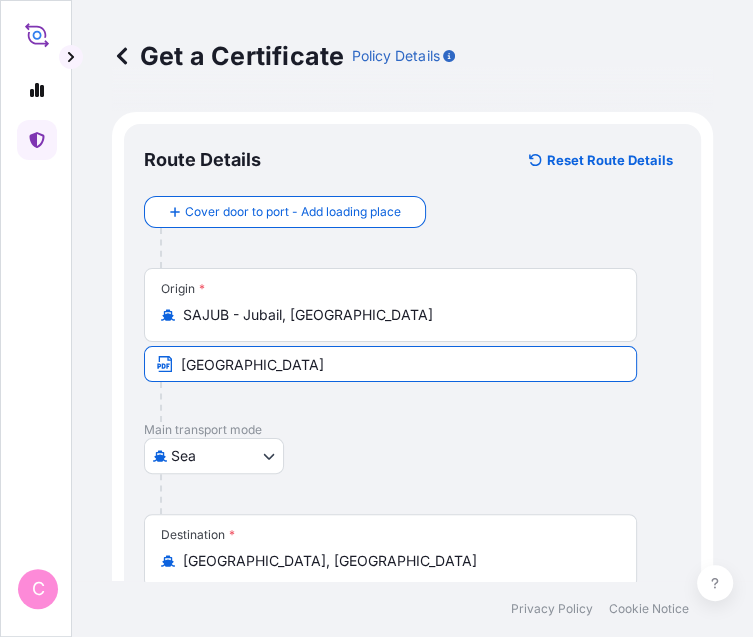 paste on "JUBAIL, [GEOGRAPHIC_DATA]" 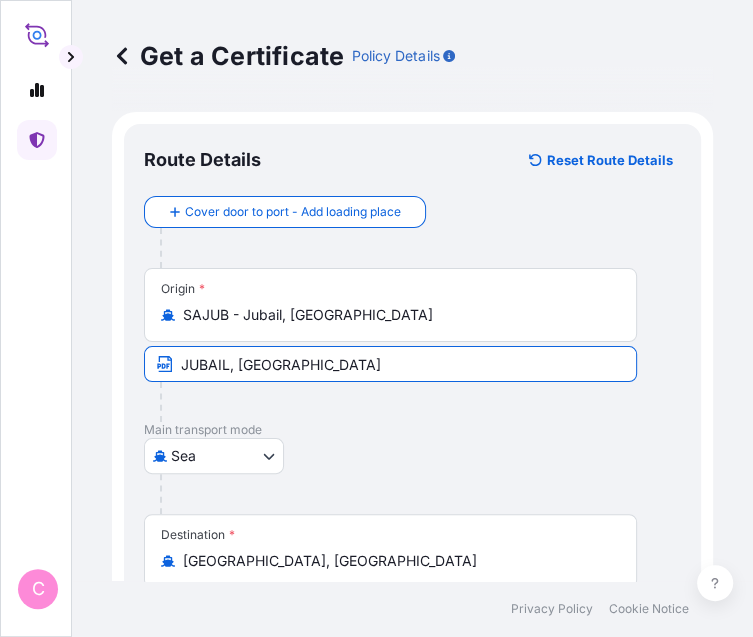 type on "JUBAIL, [GEOGRAPHIC_DATA]" 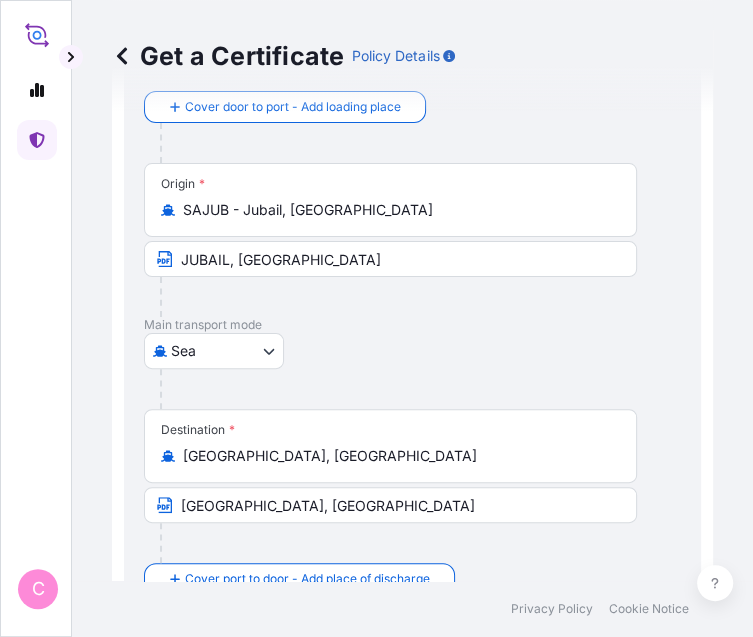 scroll, scrollTop: 200, scrollLeft: 0, axis: vertical 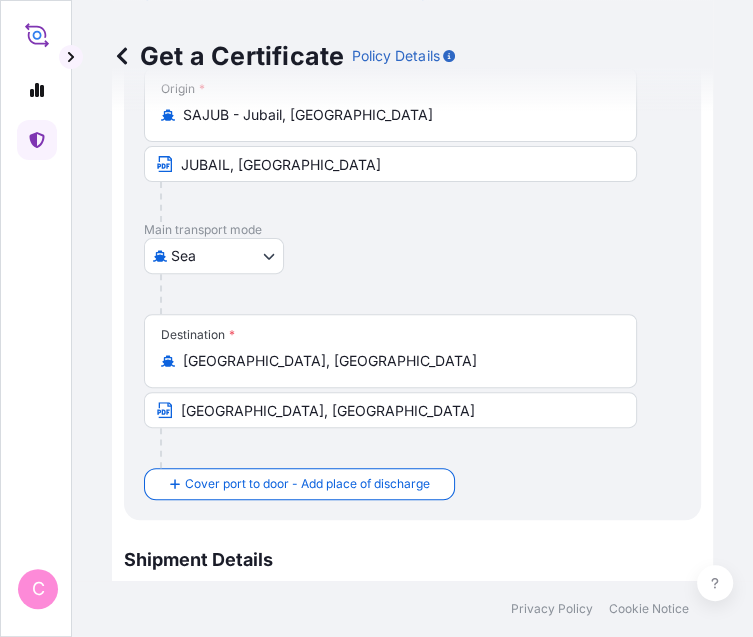 click on "[GEOGRAPHIC_DATA], [GEOGRAPHIC_DATA]" at bounding box center [397, 361] 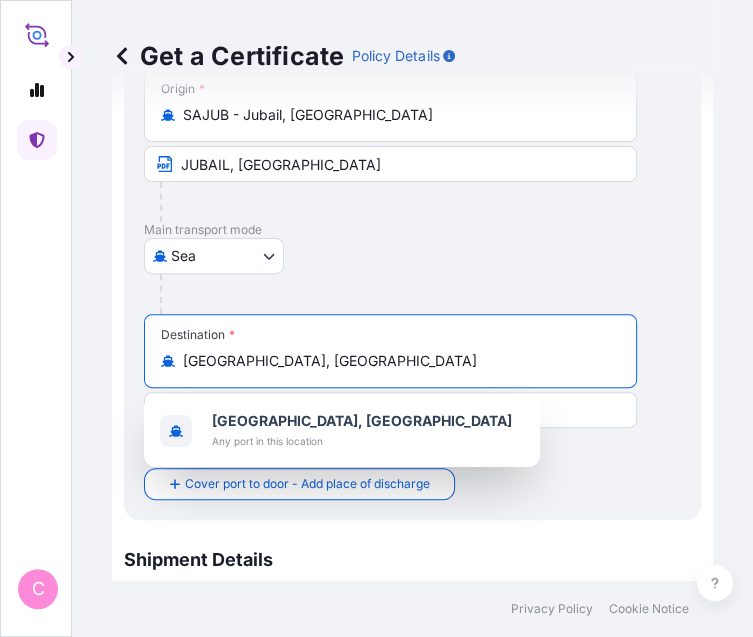 paste on "NINGBO" 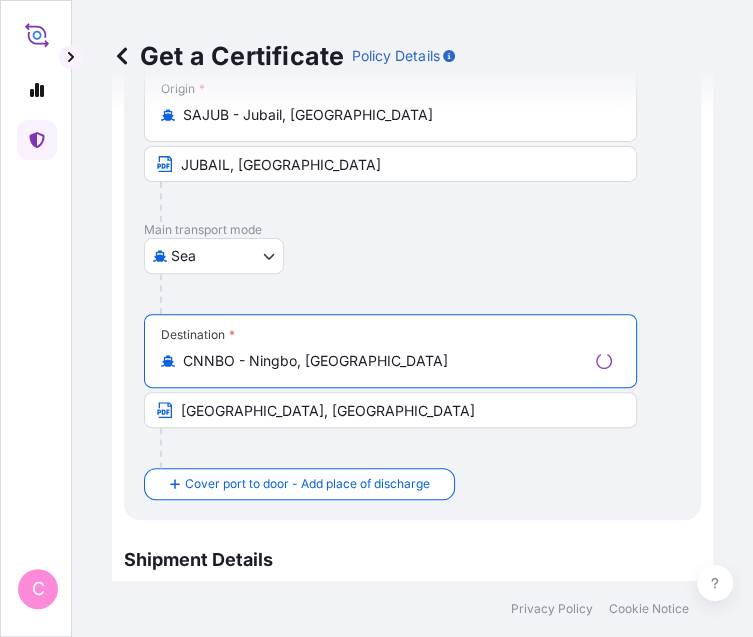 type on "CNNBO - Ningbo, [GEOGRAPHIC_DATA]" 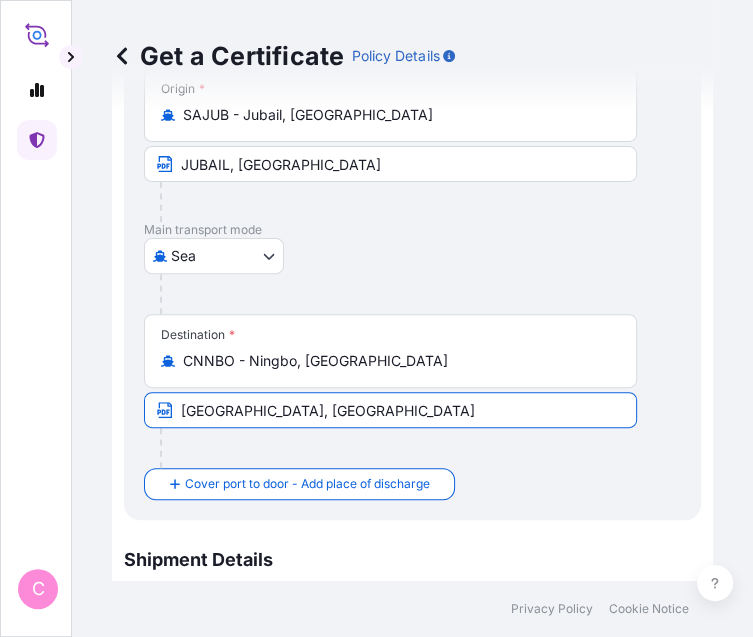 click on "[GEOGRAPHIC_DATA], [GEOGRAPHIC_DATA]" at bounding box center (390, 410) 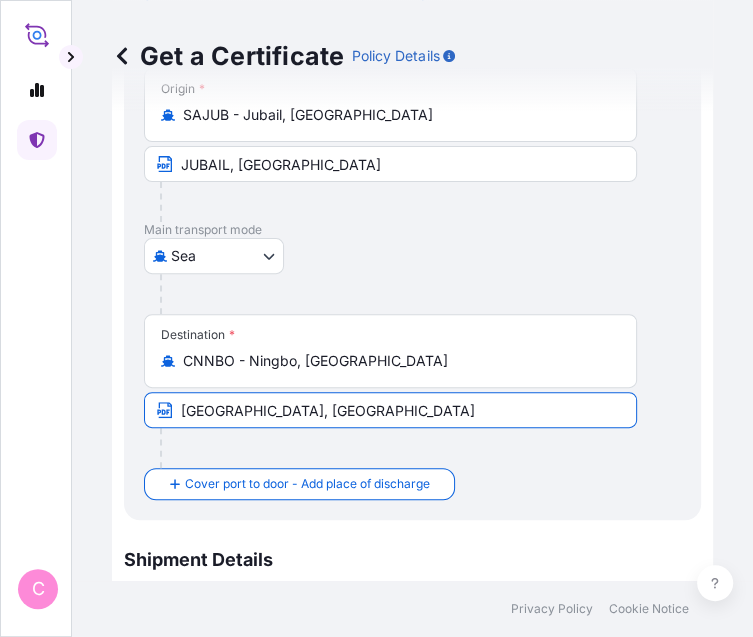 paste on "NINGBO CHIN" 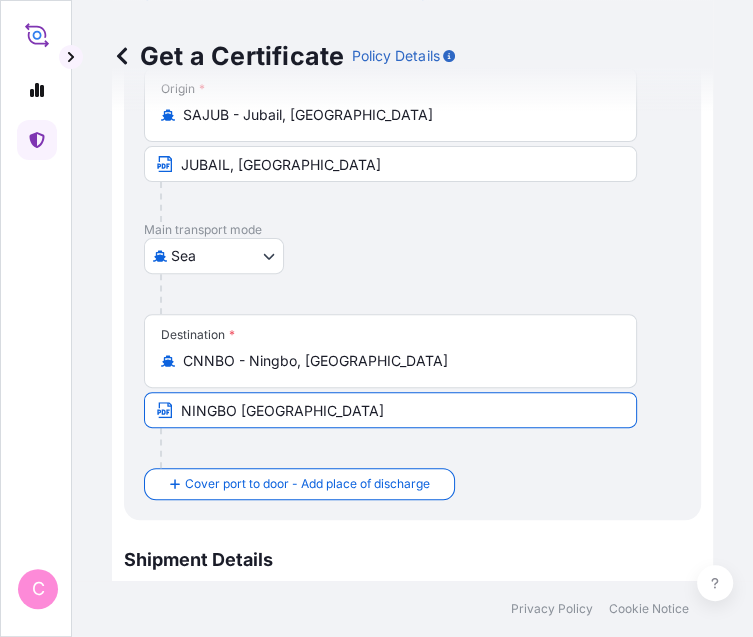 type on "NINGBO [GEOGRAPHIC_DATA]" 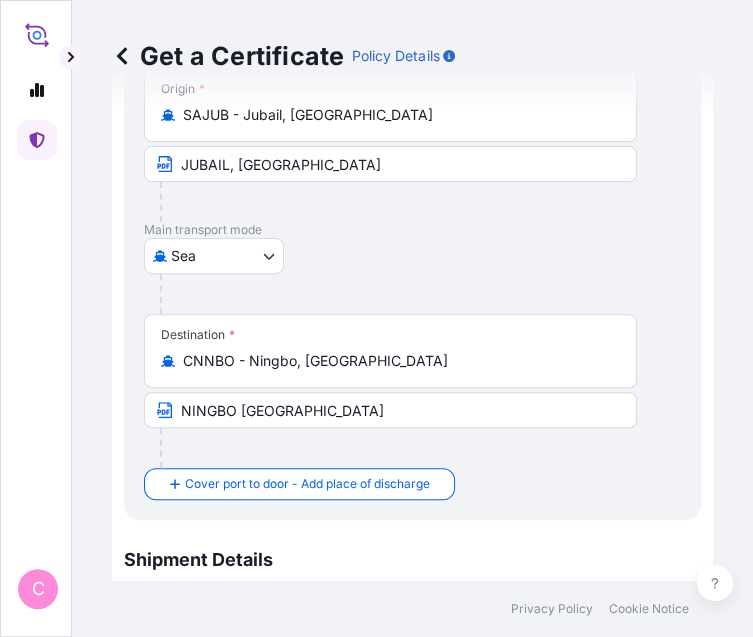 drag, startPoint x: 338, startPoint y: 449, endPoint x: 347, endPoint y: 435, distance: 16.643316 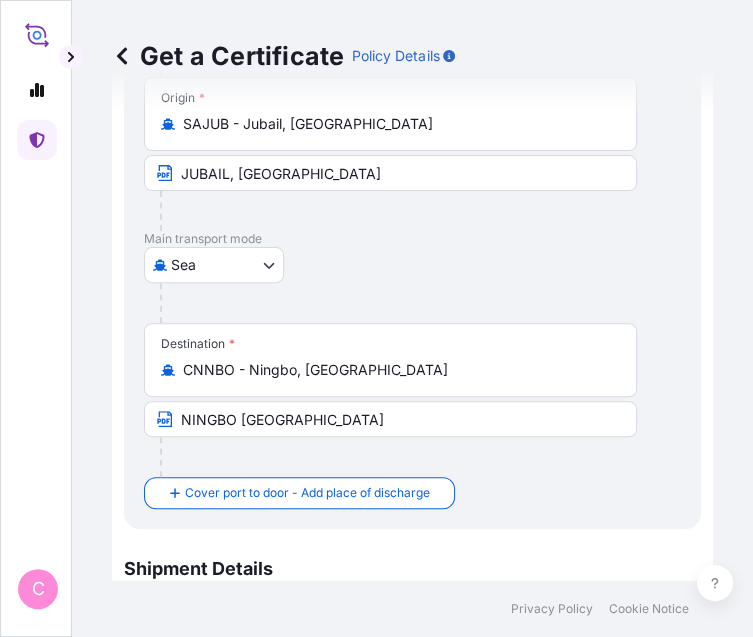 scroll, scrollTop: 192, scrollLeft: 0, axis: vertical 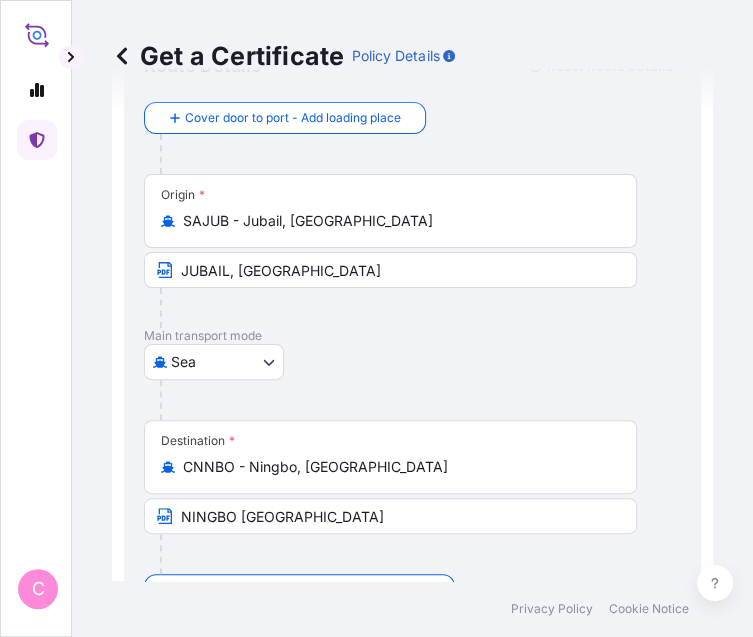 click 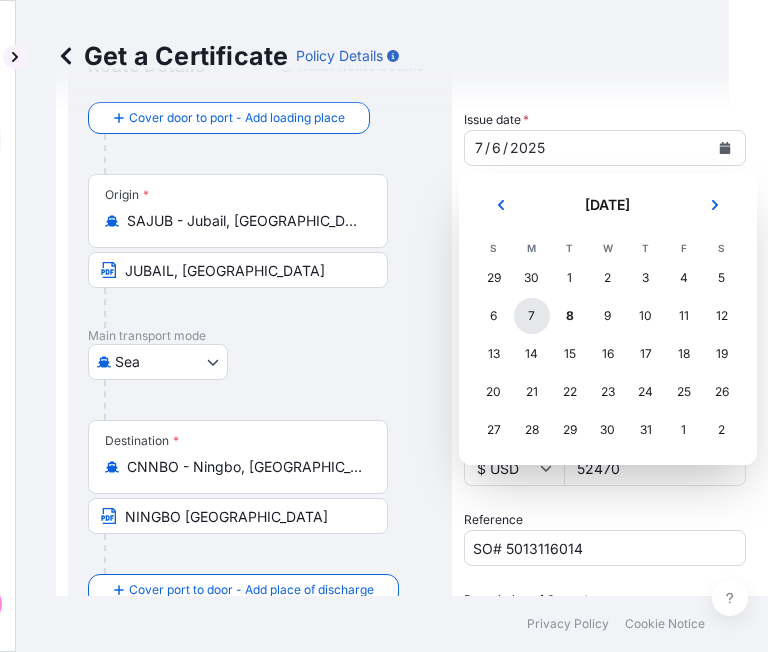 click on "7" at bounding box center [532, 316] 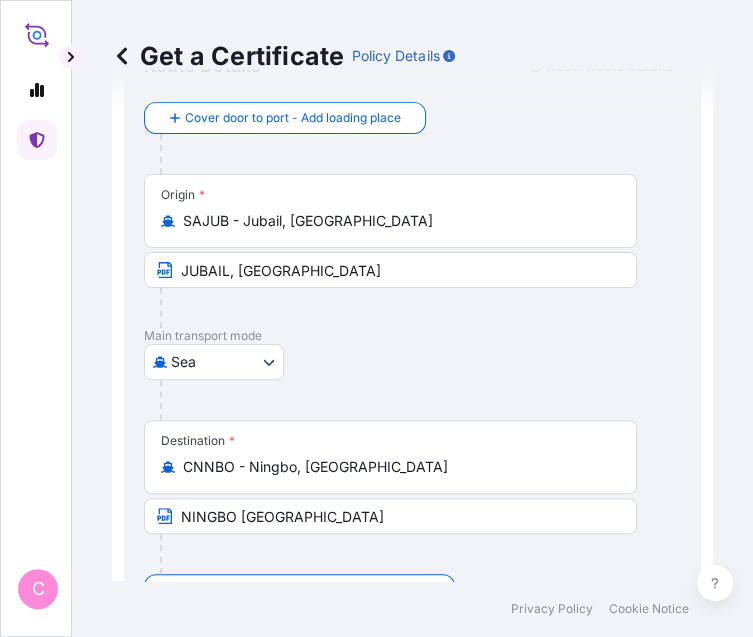 click 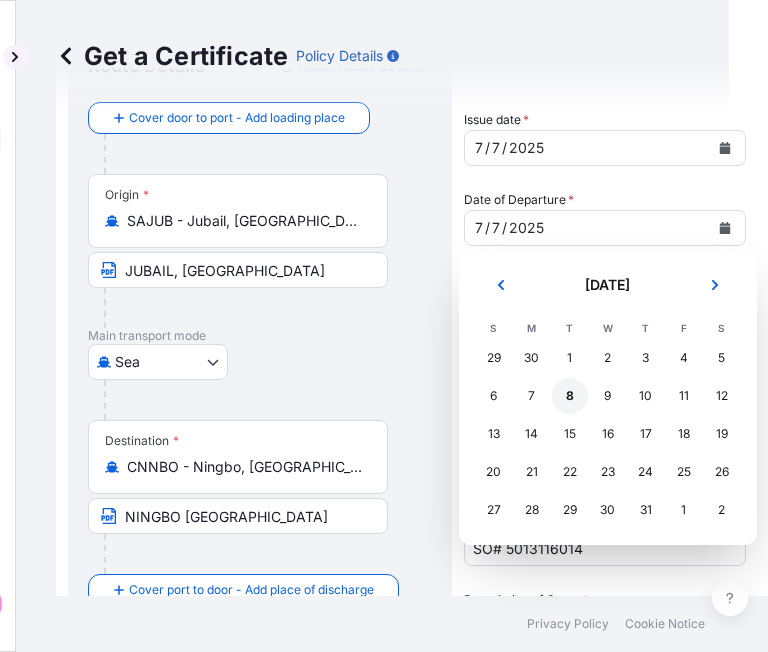 click on "8" at bounding box center [570, 396] 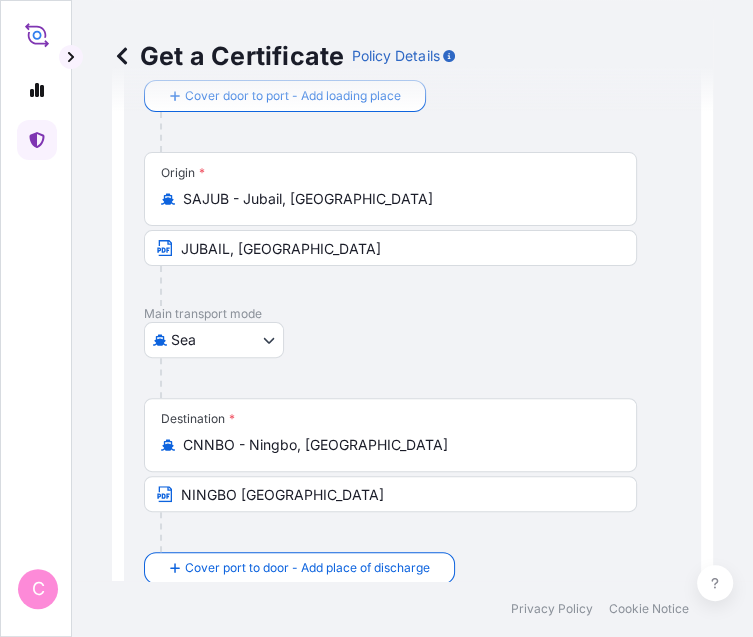 scroll, scrollTop: 116, scrollLeft: 0, axis: vertical 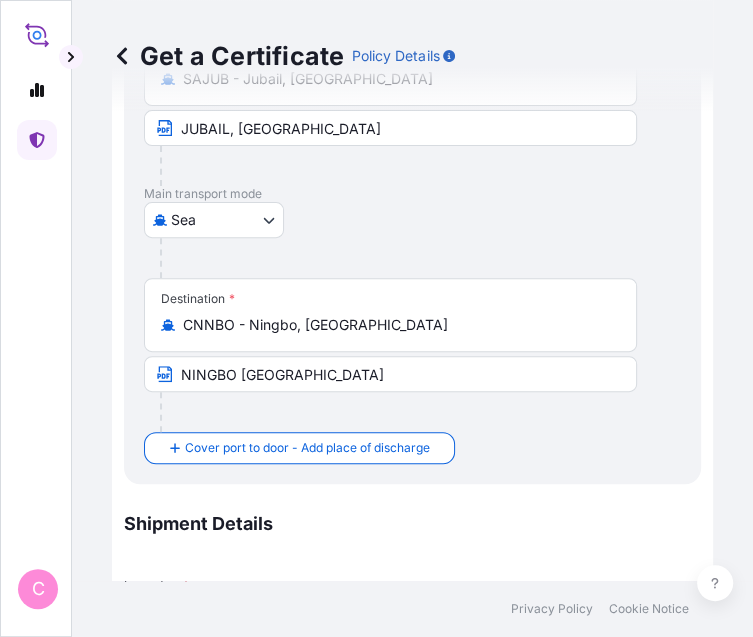type on "SO# 5013077998-2" 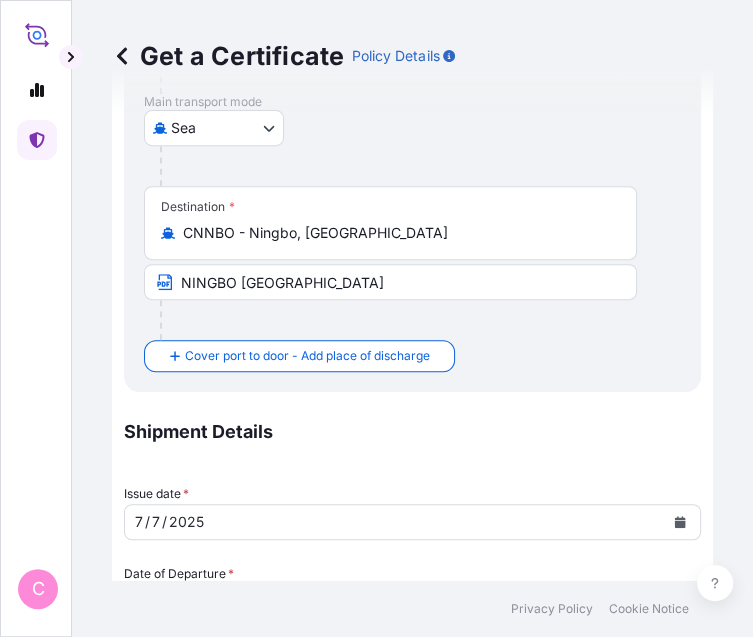 scroll, scrollTop: 328, scrollLeft: 0, axis: vertical 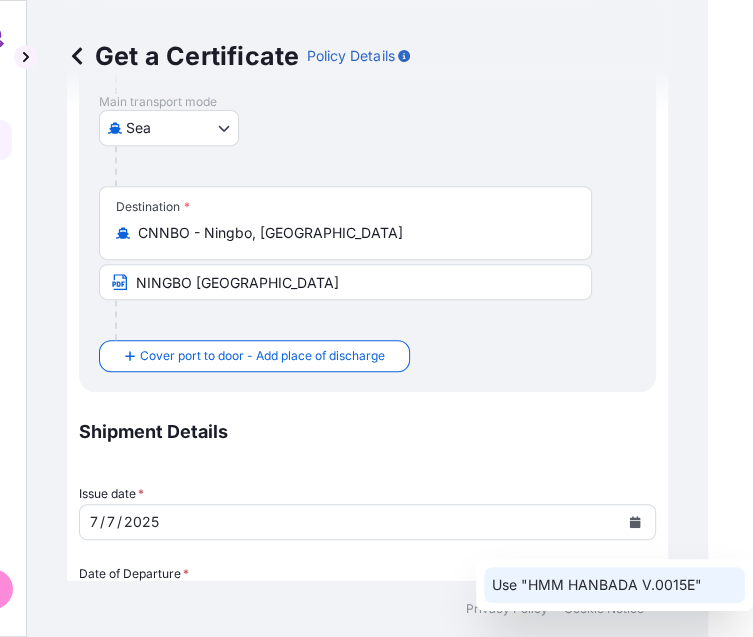 click on "Use "HMM HANBADA V.0015E"" 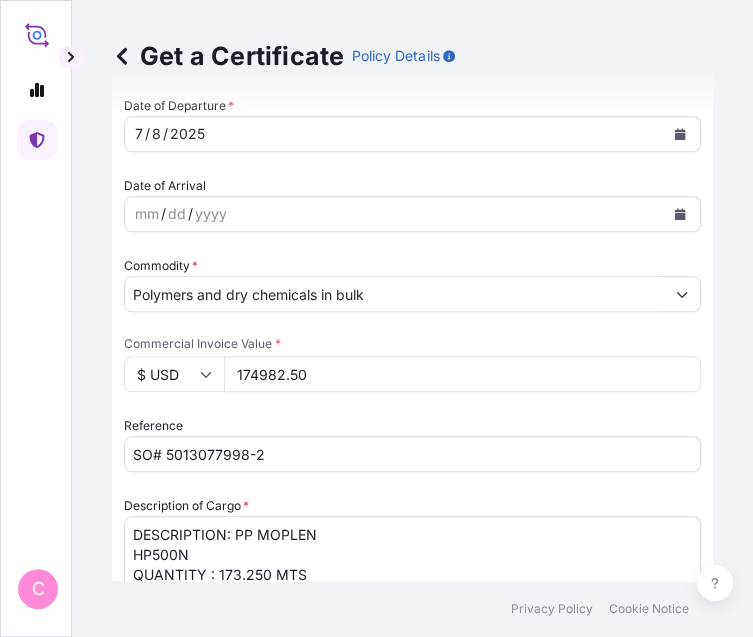 scroll, scrollTop: 828, scrollLeft: 0, axis: vertical 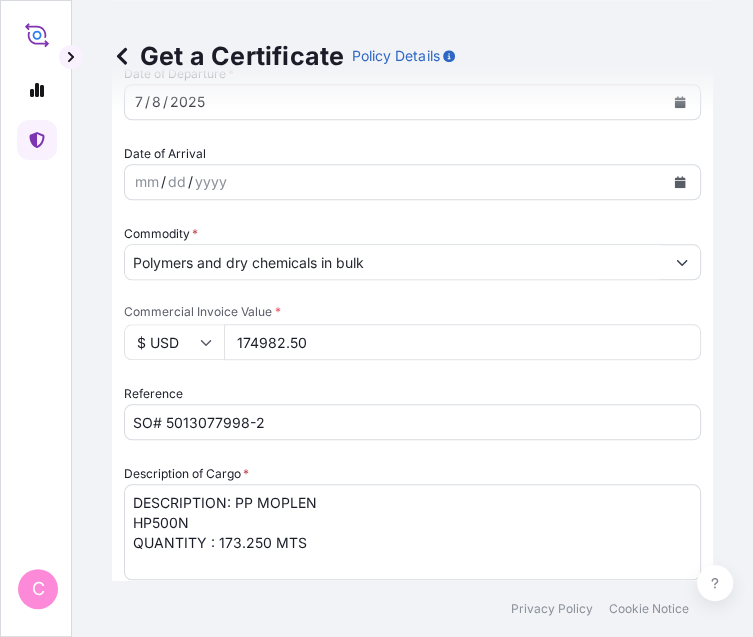 type on "HMM HANBADA V.0015E" 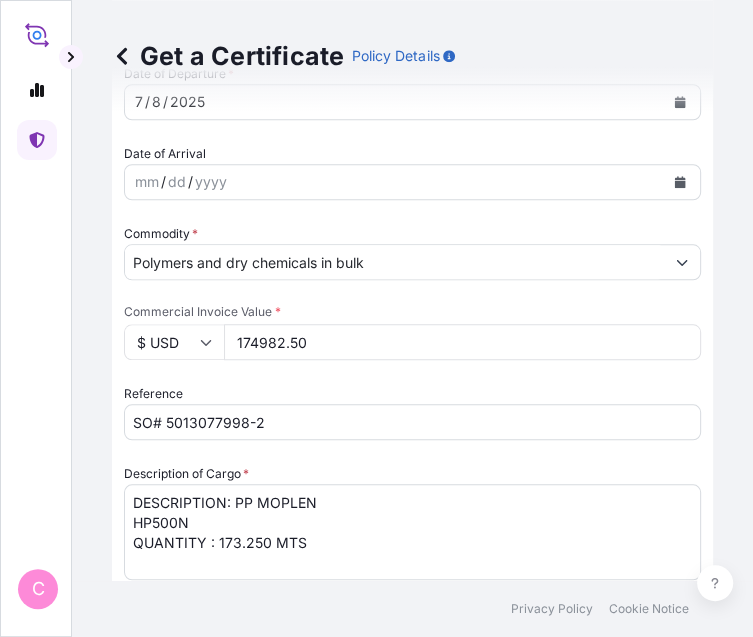 click on "LC NUMBER: M04QM2506NS00025
CLAIMS TO BE PAYABLE IN [GEOGRAPHIC_DATA] ([GEOGRAPHIC_DATA]) IN THE CURRENCY OF THE DRAFT (USD) COVERING INSTITUTE CARGO CLAUSES: ALL RISKS.
NUMBER OF ORIGINAL(S) ISSUED: 02 (1 ORIGINAL + 1 DUPLICATE )" at bounding box center (412, 1125) 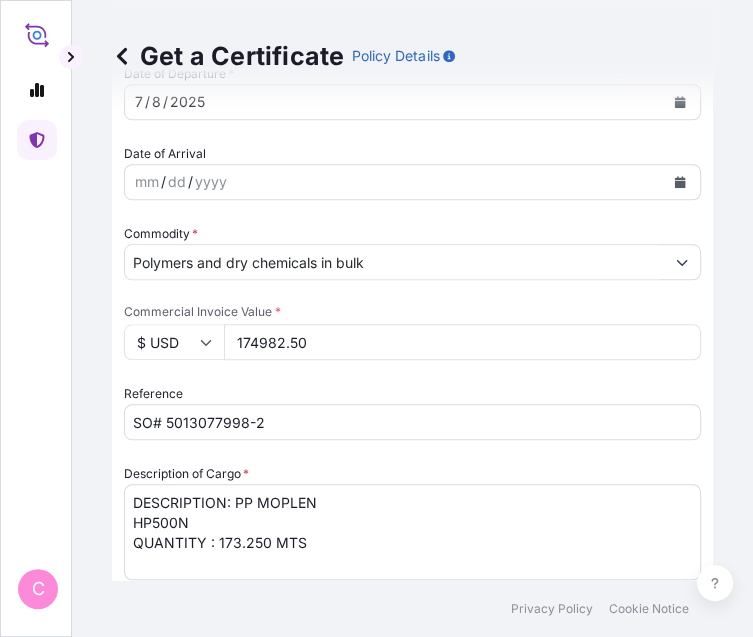 scroll, scrollTop: 112, scrollLeft: 0, axis: vertical 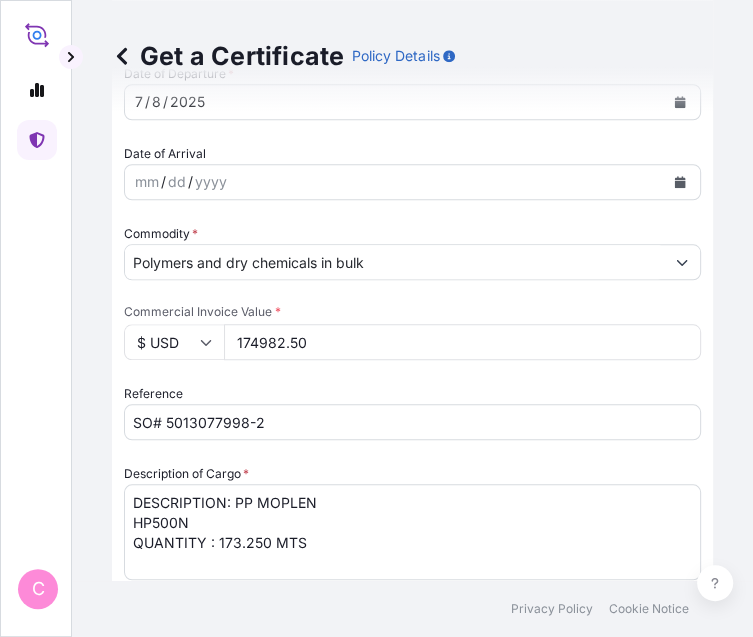 click on "LC NUMBER: M04QM2506NS00025
CLAIMS TO BE PAYABLE IN [GEOGRAPHIC_DATA] ([GEOGRAPHIC_DATA]) IN THE CURRENCY OF THE DRAFT (USD) COVERING INSTITUTE CARGO CLAUSES: ALL RISKS.
NUMBER OF ORIGINAL(S) ISSUED: 02 (1 ORIGINAL + 1 DUPLICATE )" at bounding box center [412, 1125] 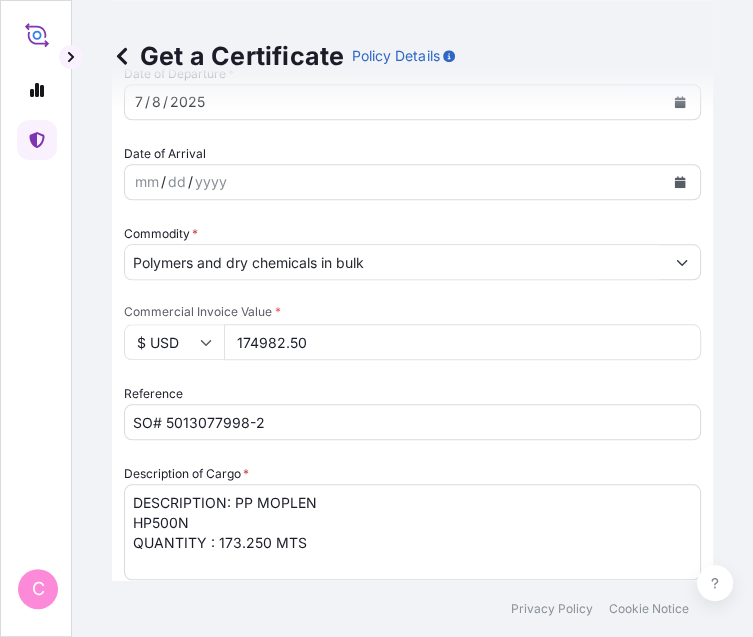 paste on "PAYABLE IN [GEOGRAPHIC_DATA] IN CURRENCY OF THE L/C, BLANK ENDORSED, COVERING
OCEAN MARINE TRANSPORTATION ALL RISKS (CIC) AND WAR RISK." 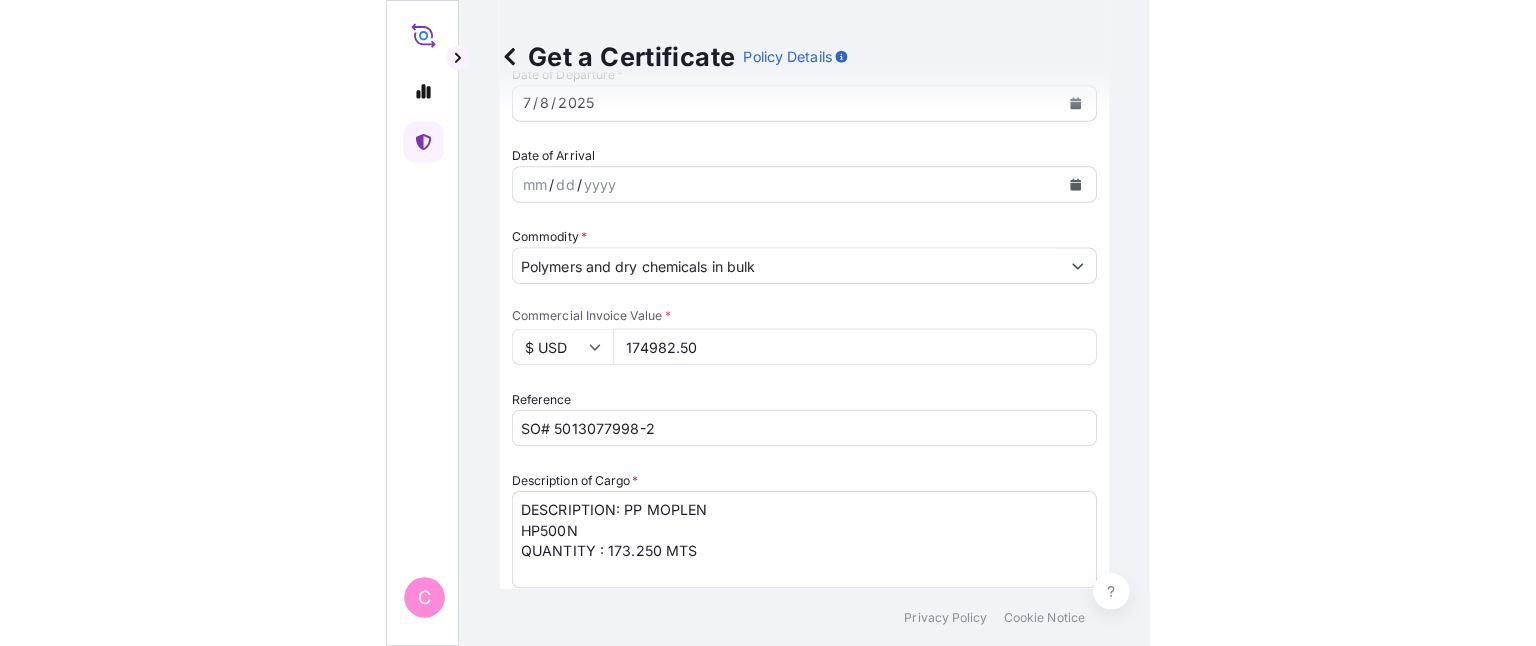 scroll, scrollTop: 0, scrollLeft: 0, axis: both 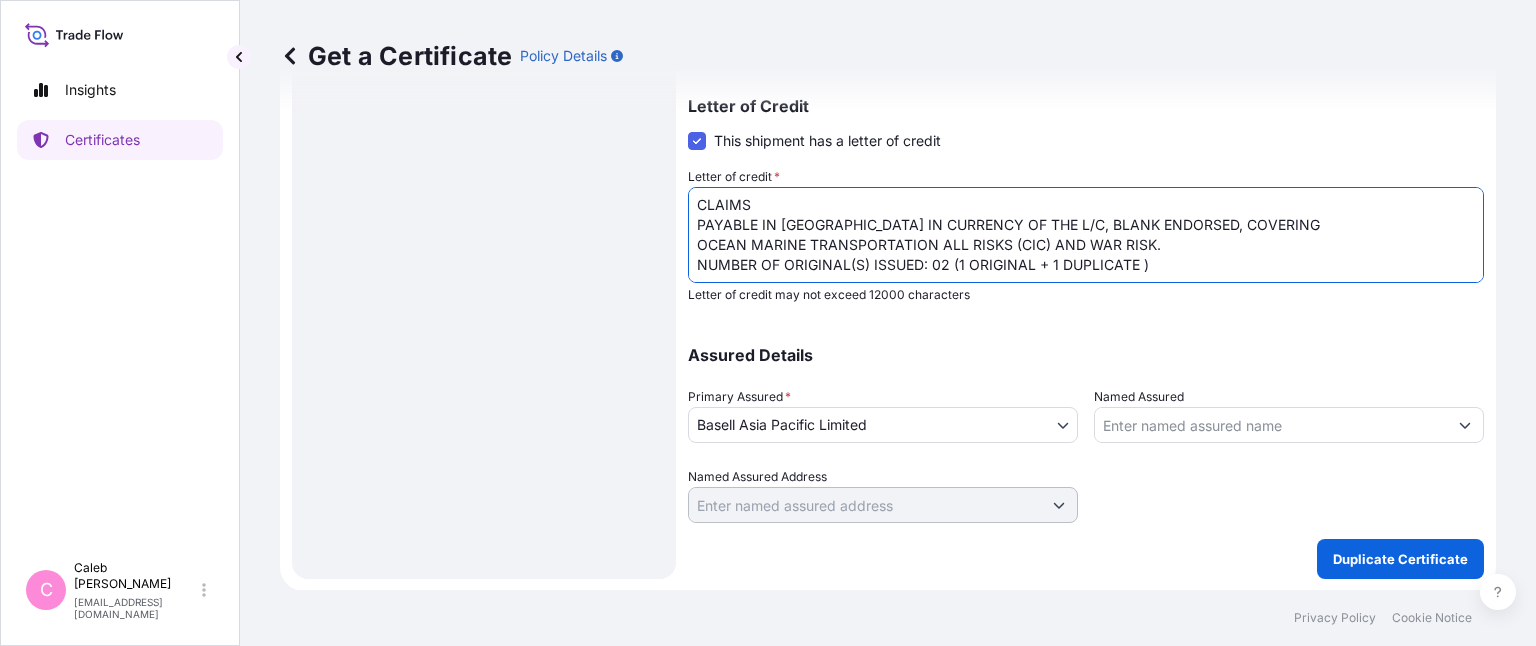 click on "LC NUMBER: M04QM2506NS00025
CLAIMS TO BE PAYABLE IN [GEOGRAPHIC_DATA] ([GEOGRAPHIC_DATA]) IN THE CURRENCY OF THE DRAFT (USD) COVERING INSTITUTE CARGO CLAUSES: ALL RISKS.
NUMBER OF ORIGINAL(S) ISSUED: 02 (1 ORIGINAL + 1 DUPLICATE )" at bounding box center (1086, 235) 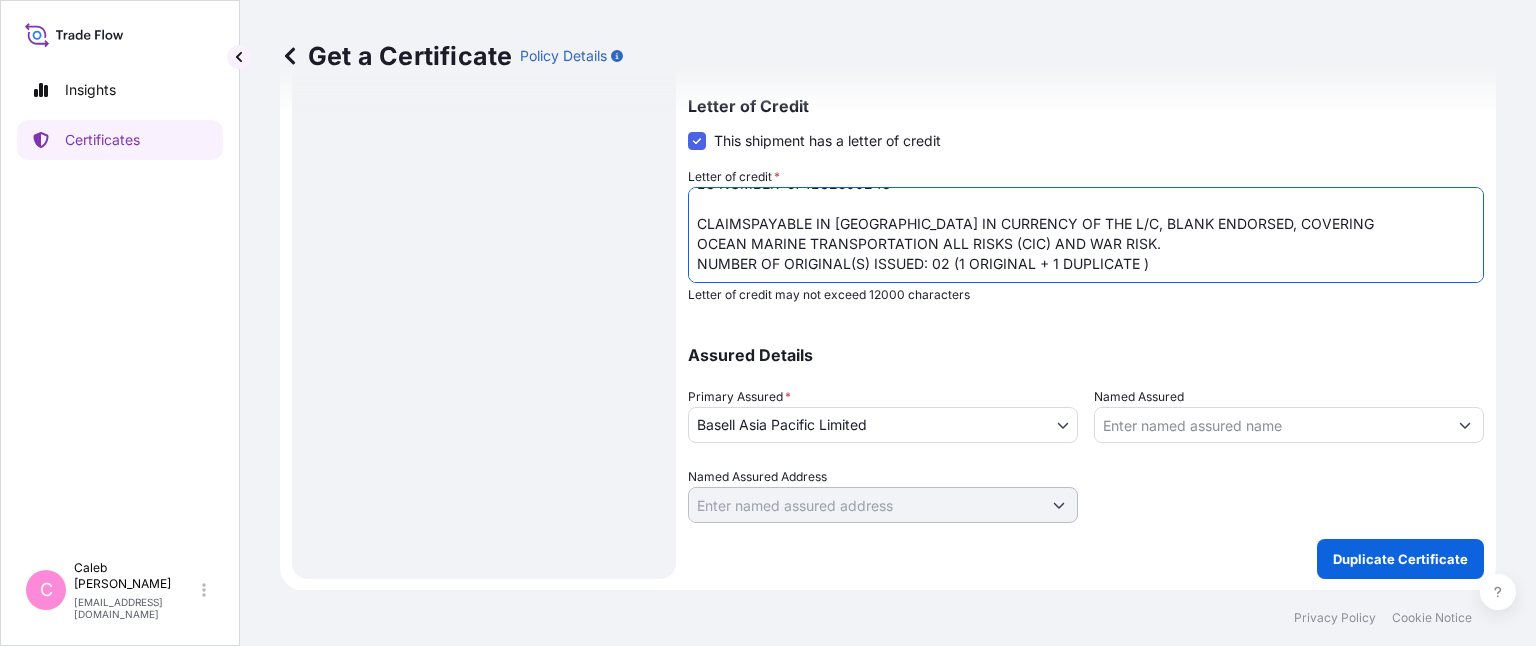 scroll, scrollTop: 21, scrollLeft: 0, axis: vertical 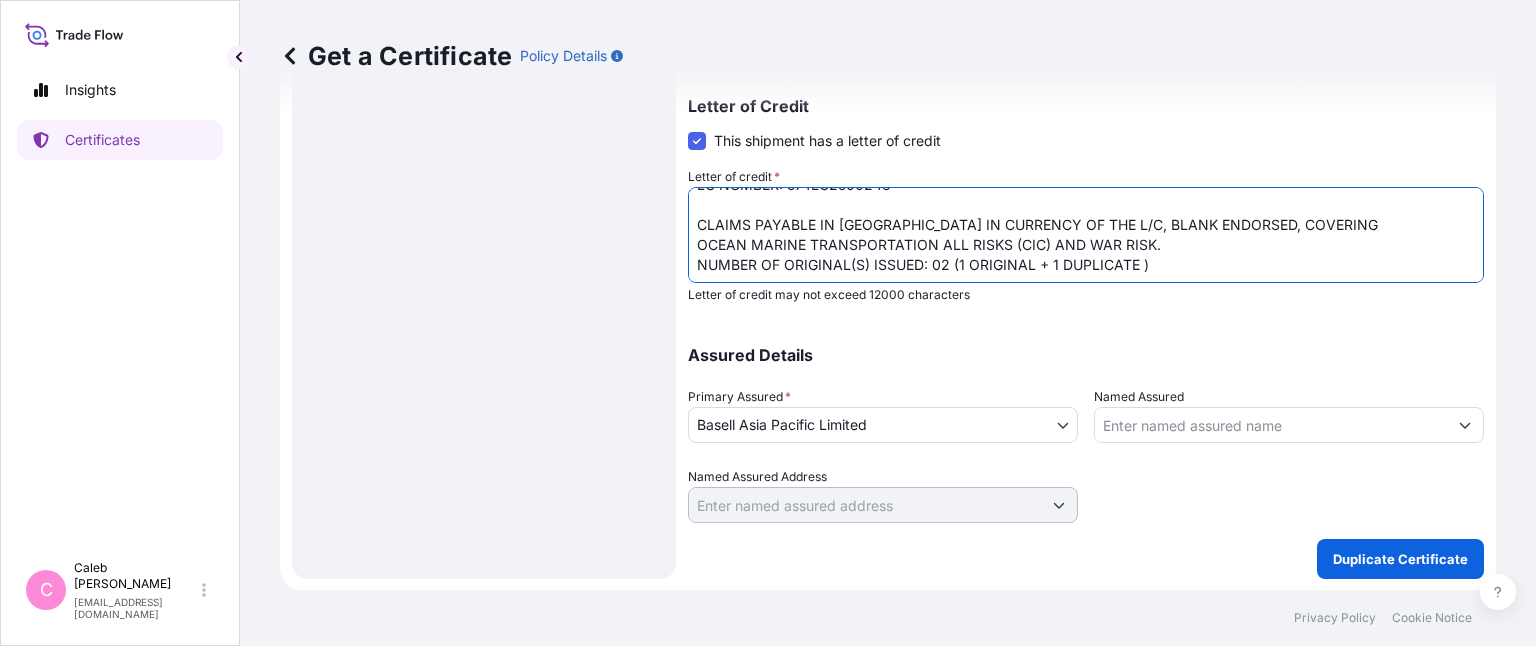 click on "LC NUMBER: M04QM2506NS00025
CLAIMS TO BE PAYABLE IN [GEOGRAPHIC_DATA] ([GEOGRAPHIC_DATA]) IN THE CURRENCY OF THE DRAFT (USD) COVERING INSTITUTE CARGO CLAUSES: ALL RISKS.
NUMBER OF ORIGINAL(S) ISSUED: 02 (1 ORIGINAL + 1 DUPLICATE )" at bounding box center [1086, 235] 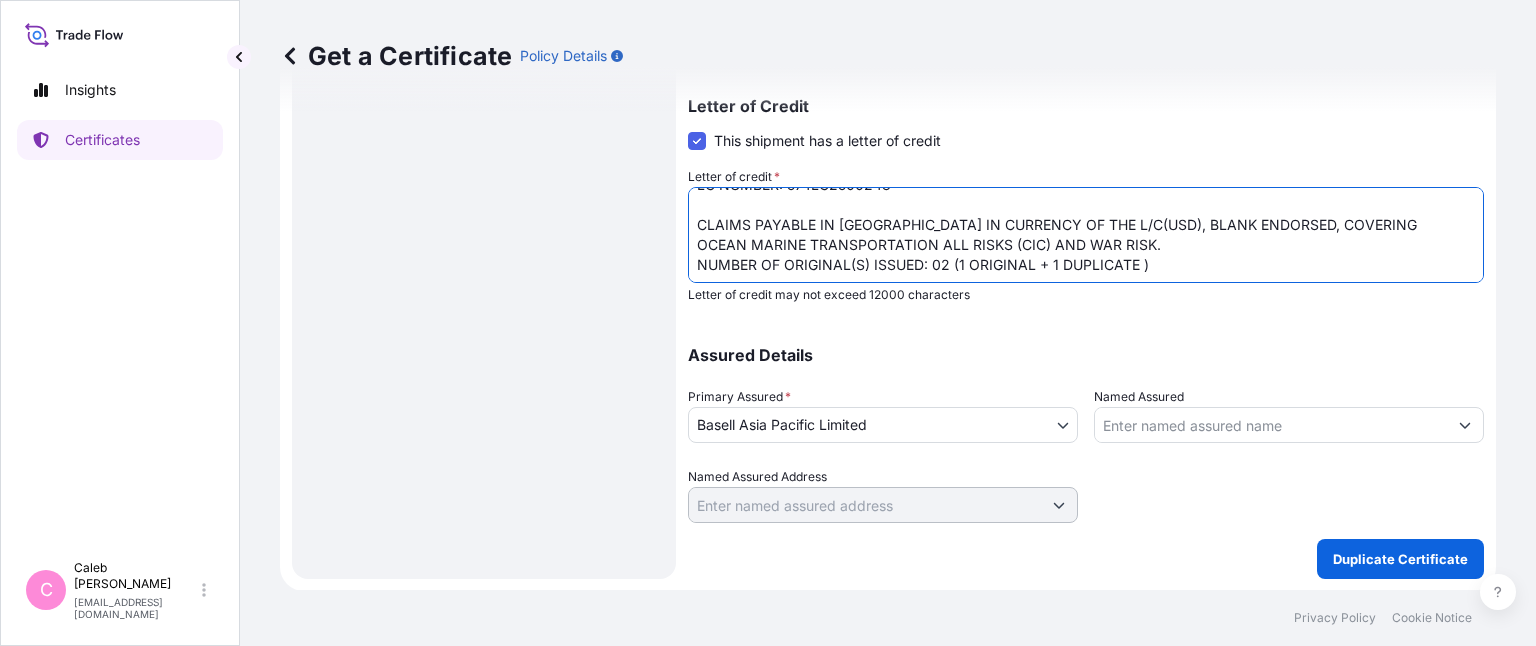 click on "LC NUMBER: M04QM2506NS00025
CLAIMS TO BE PAYABLE IN [GEOGRAPHIC_DATA] ([GEOGRAPHIC_DATA]) IN THE CURRENCY OF THE DRAFT (USD) COVERING INSTITUTE CARGO CLAUSES: ALL RISKS.
NUMBER OF ORIGINAL(S) ISSUED: 02 (1 ORIGINAL + 1 DUPLICATE )" at bounding box center (1086, 235) 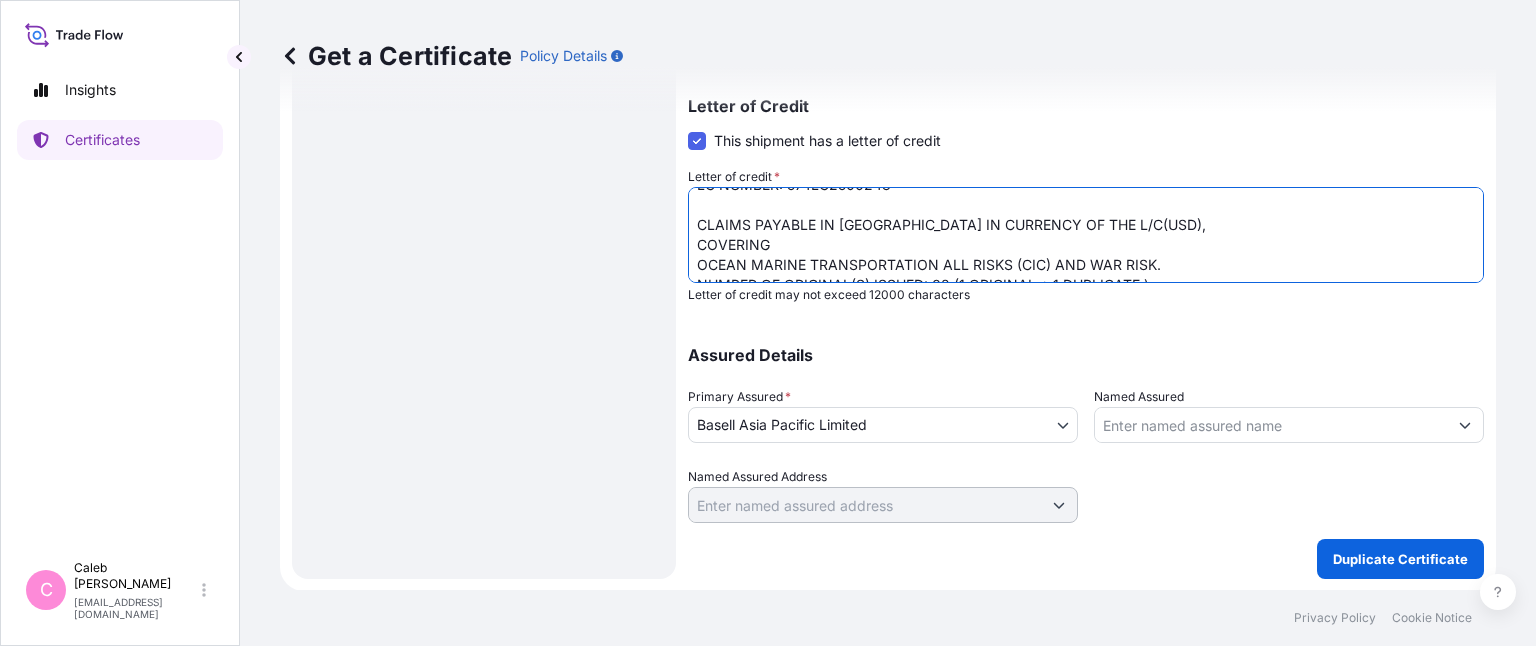 scroll, scrollTop: 41, scrollLeft: 0, axis: vertical 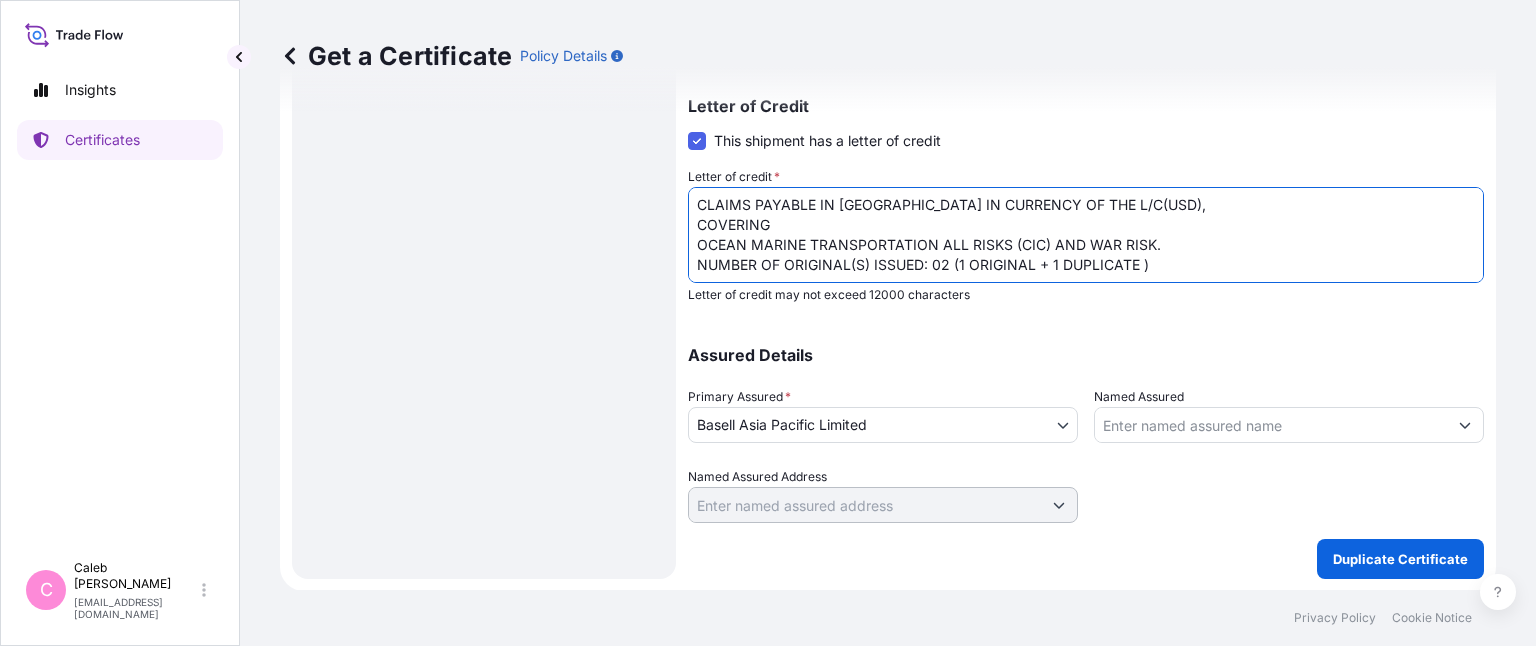 click on "LC NUMBER: M04QM2506NS00025
CLAIMS TO BE PAYABLE IN [GEOGRAPHIC_DATA] ([GEOGRAPHIC_DATA]) IN THE CURRENCY OF THE DRAFT (USD) COVERING INSTITUTE CARGO CLAUSES: ALL RISKS.
NUMBER OF ORIGINAL(S) ISSUED: 02 (1 ORIGINAL + 1 DUPLICATE )" at bounding box center (1086, 235) 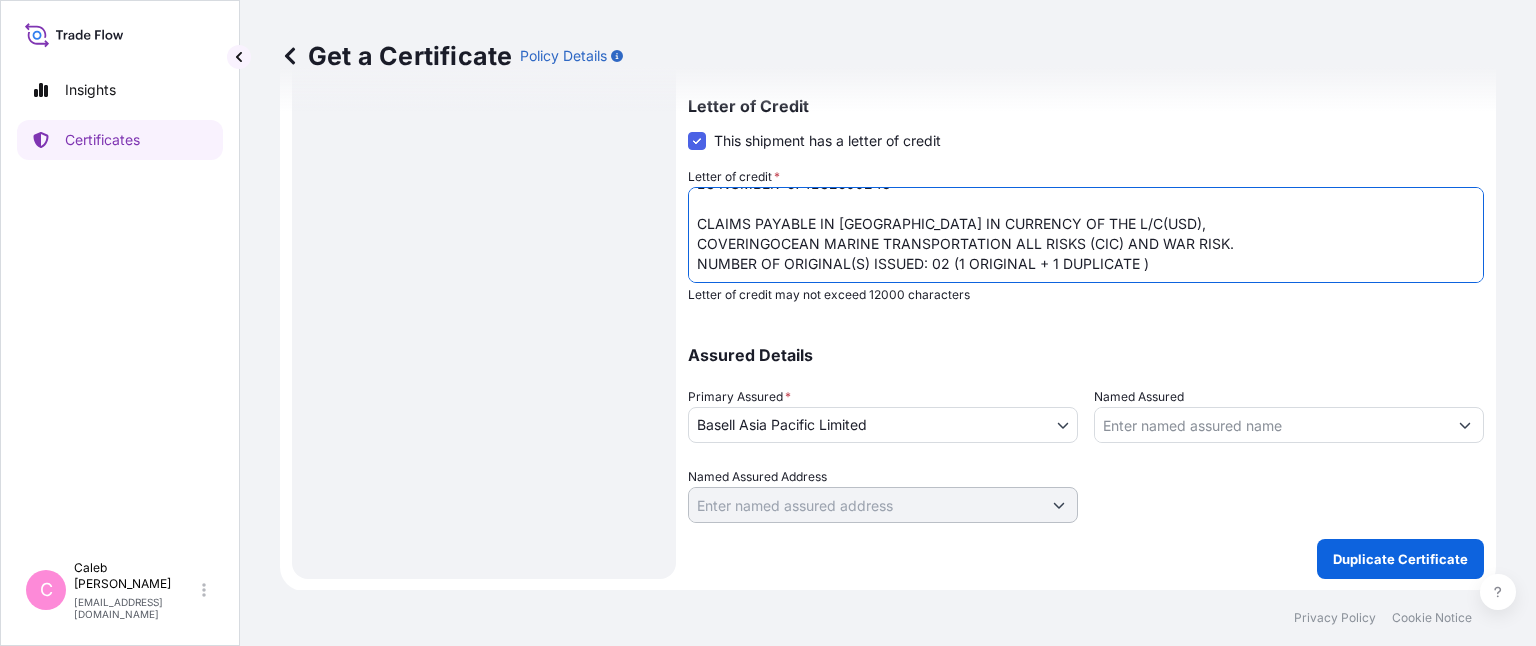 scroll, scrollTop: 21, scrollLeft: 0, axis: vertical 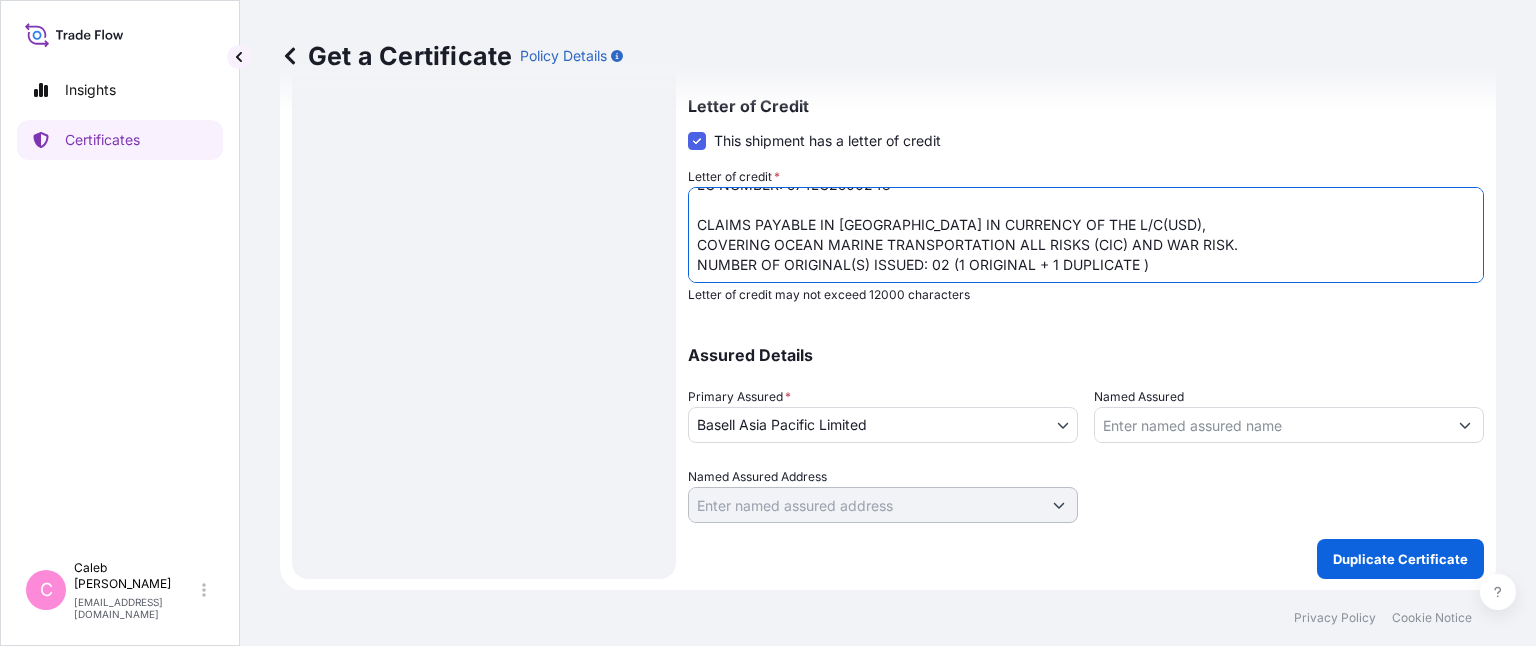 click on "LC NUMBER: M04QM2506NS00025
CLAIMS TO BE PAYABLE IN [GEOGRAPHIC_DATA] ([GEOGRAPHIC_DATA]) IN THE CURRENCY OF THE DRAFT (USD) COVERING INSTITUTE CARGO CLAUSES: ALL RISKS.
NUMBER OF ORIGINAL(S) ISSUED: 02 (1 ORIGINAL + 1 DUPLICATE )" at bounding box center (1086, 235) 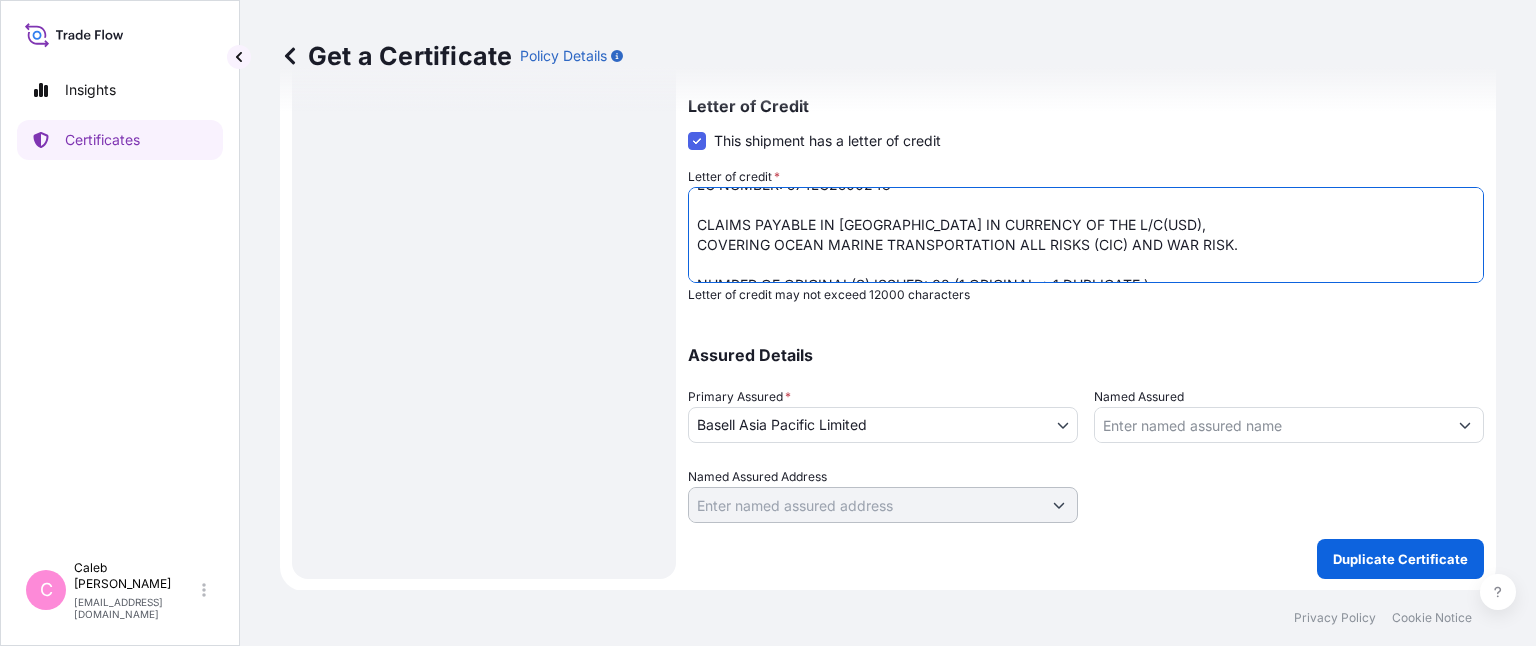 scroll, scrollTop: 41, scrollLeft: 0, axis: vertical 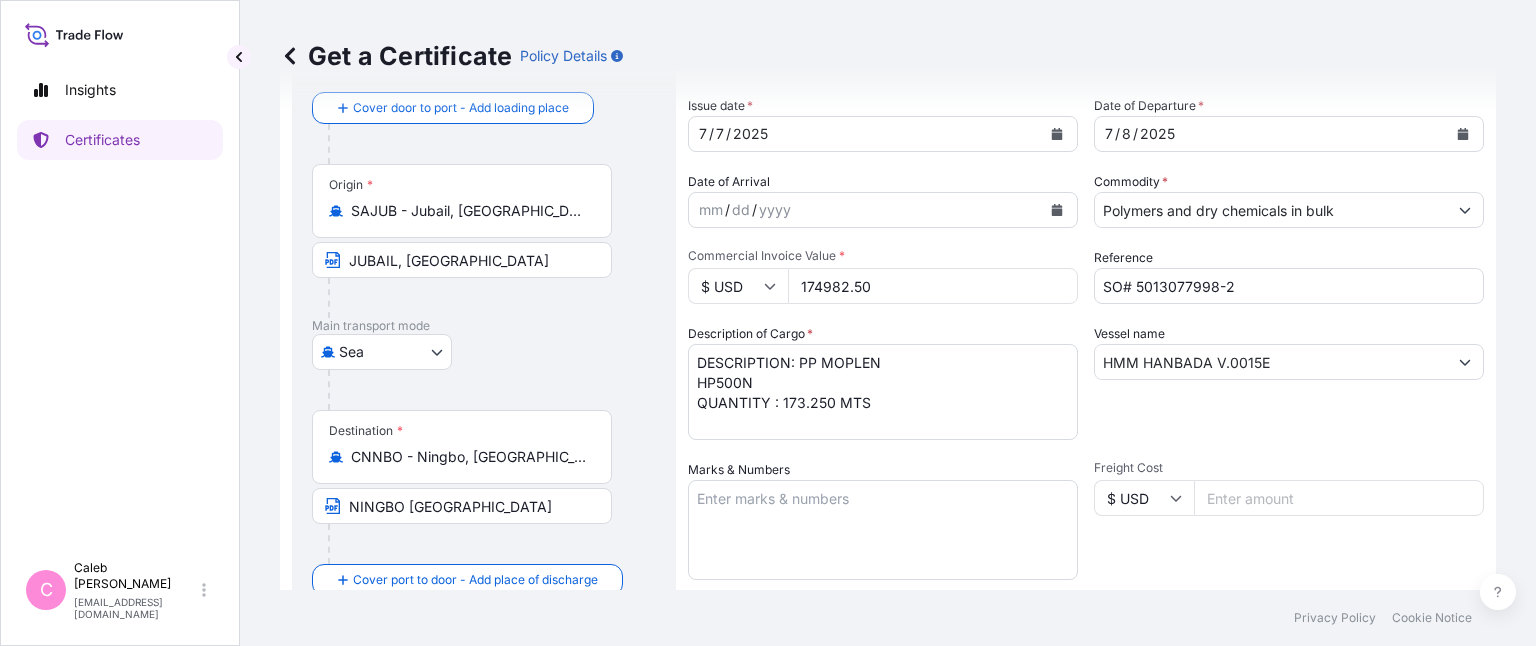 type on "LC NUMBER: 574LC2500248
CLAIMS PAYABLE IN [GEOGRAPHIC_DATA] IN CURRENCY OF THE L/C(USD),
COVERING OCEAN MARINE TRANSPORTATION ALL RISKS (CIC) AND WAR RISK.
NUMBER OF ORIGINAL(S) ISSUED: 02 (1 ORIGINAL + 1 DUPLICATE )" 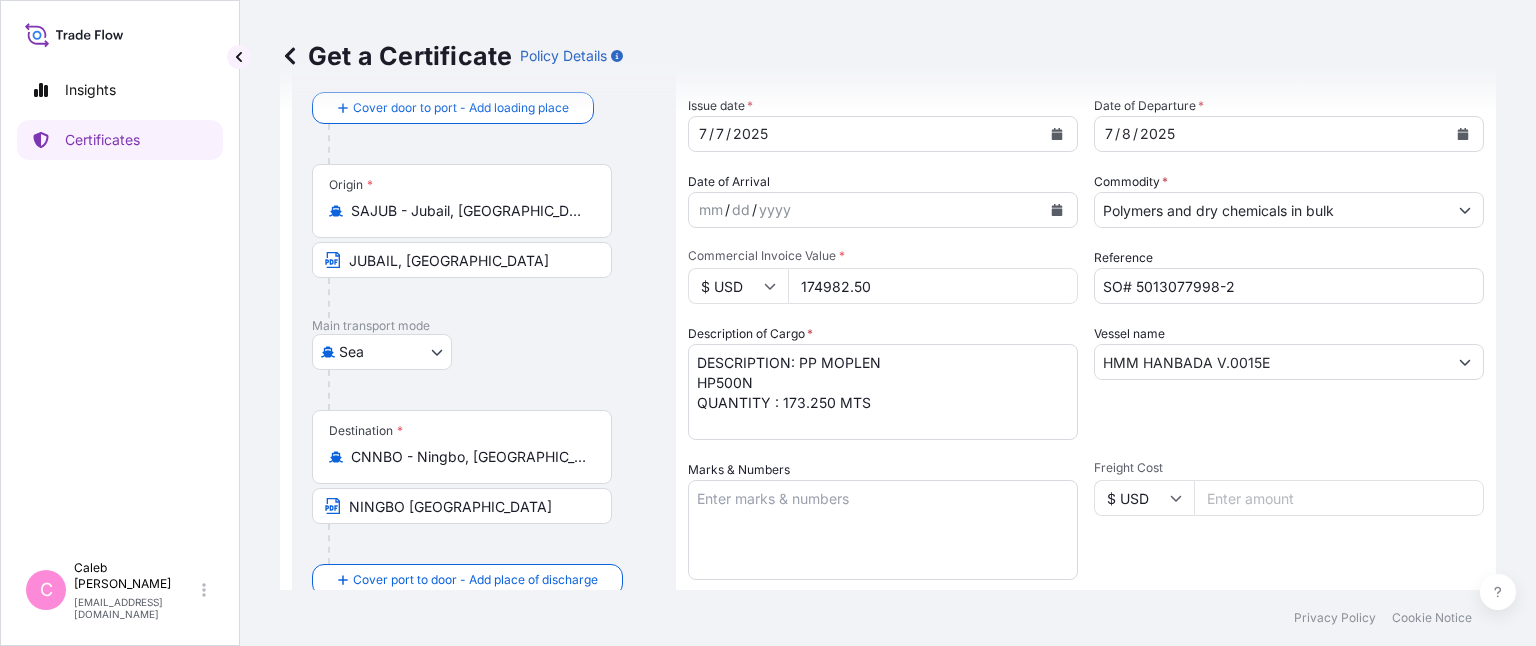 click on "Route Details Reset Route Details   Cover door to port - Add loading place Place of loading Road / [GEOGRAPHIC_DATA] / Inland Origin * [GEOGRAPHIC_DATA], [GEOGRAPHIC_DATA] [GEOGRAPHIC_DATA], [GEOGRAPHIC_DATA] Main transport mode [GEOGRAPHIC_DATA] Destination * CNNBO - [GEOGRAPHIC_DATA], [GEOGRAPHIC_DATA] NINGBO [GEOGRAPHIC_DATA] Cover port to door - Add place of discharge Road / [GEOGRAPHIC_DATA] / Inland Place of Discharge" at bounding box center [484, 600] 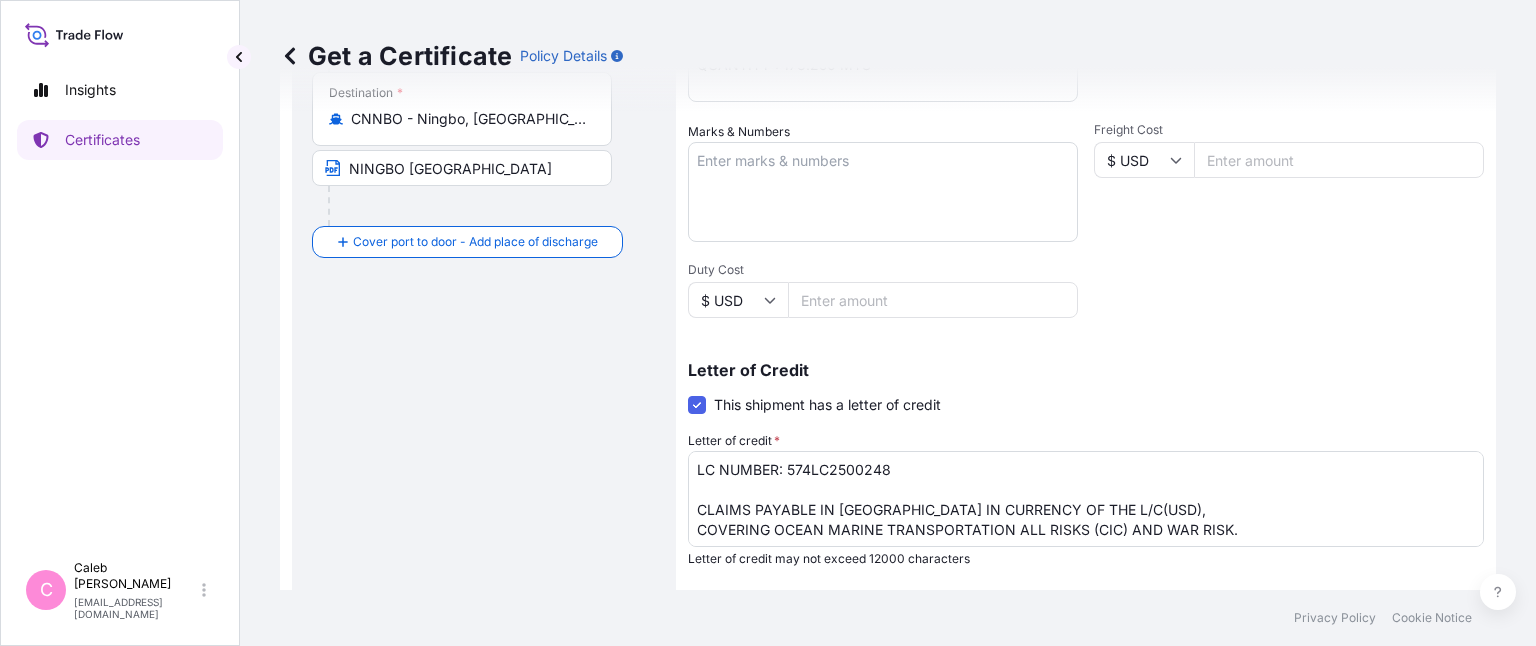 scroll, scrollTop: 443, scrollLeft: 0, axis: vertical 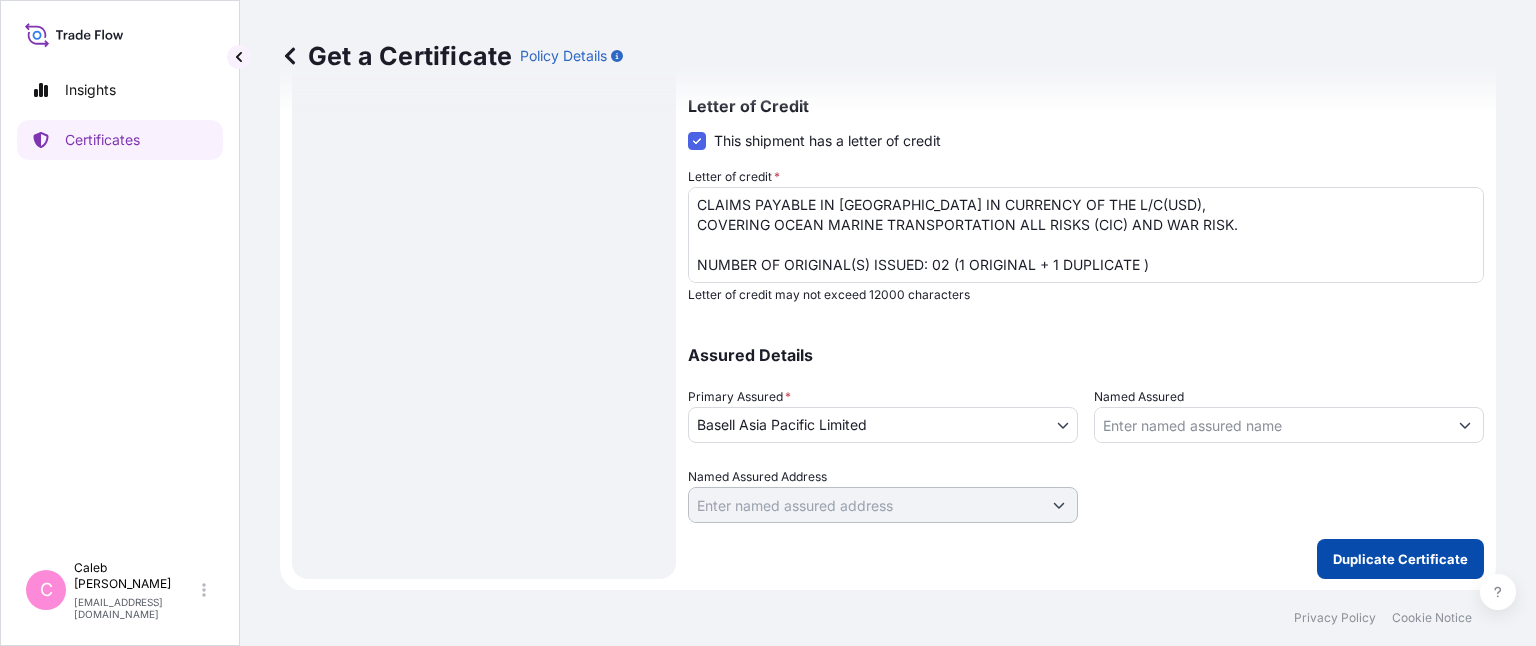 click on "Duplicate Certificate" at bounding box center (1400, 559) 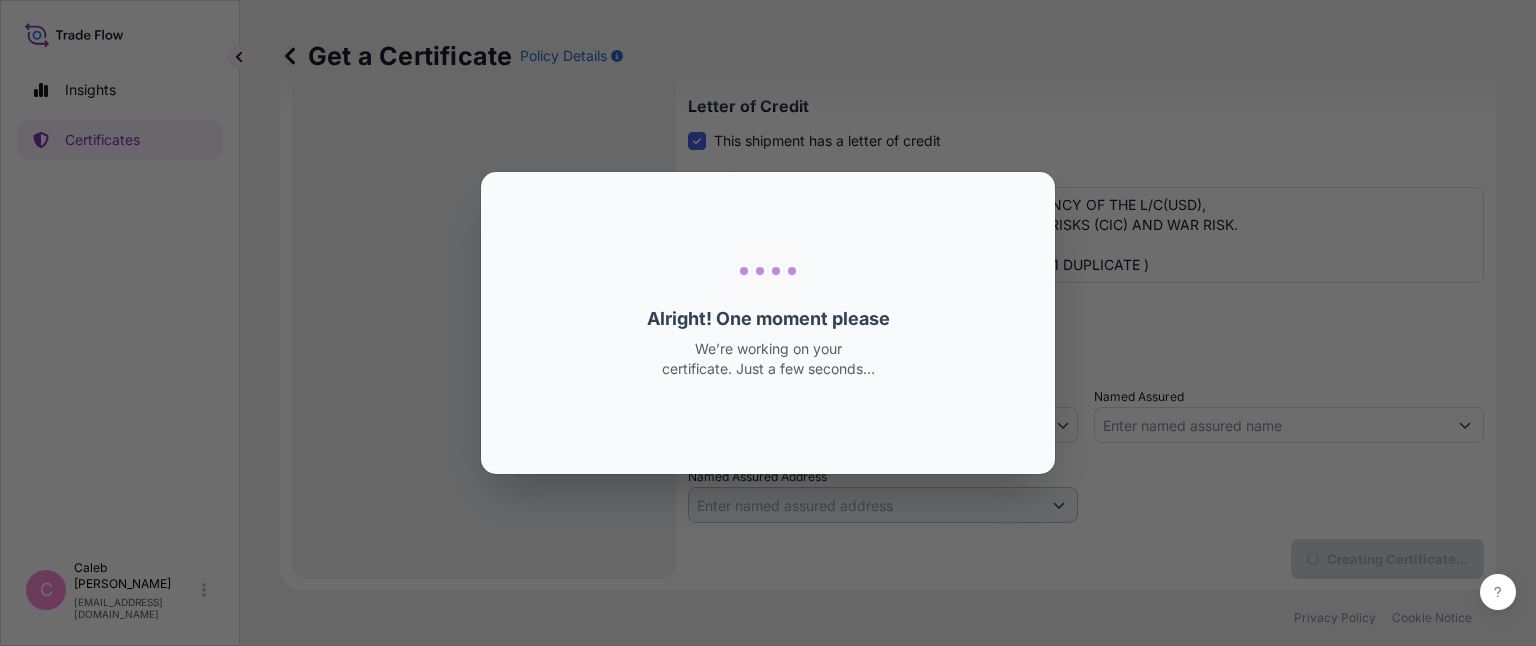 scroll, scrollTop: 0, scrollLeft: 0, axis: both 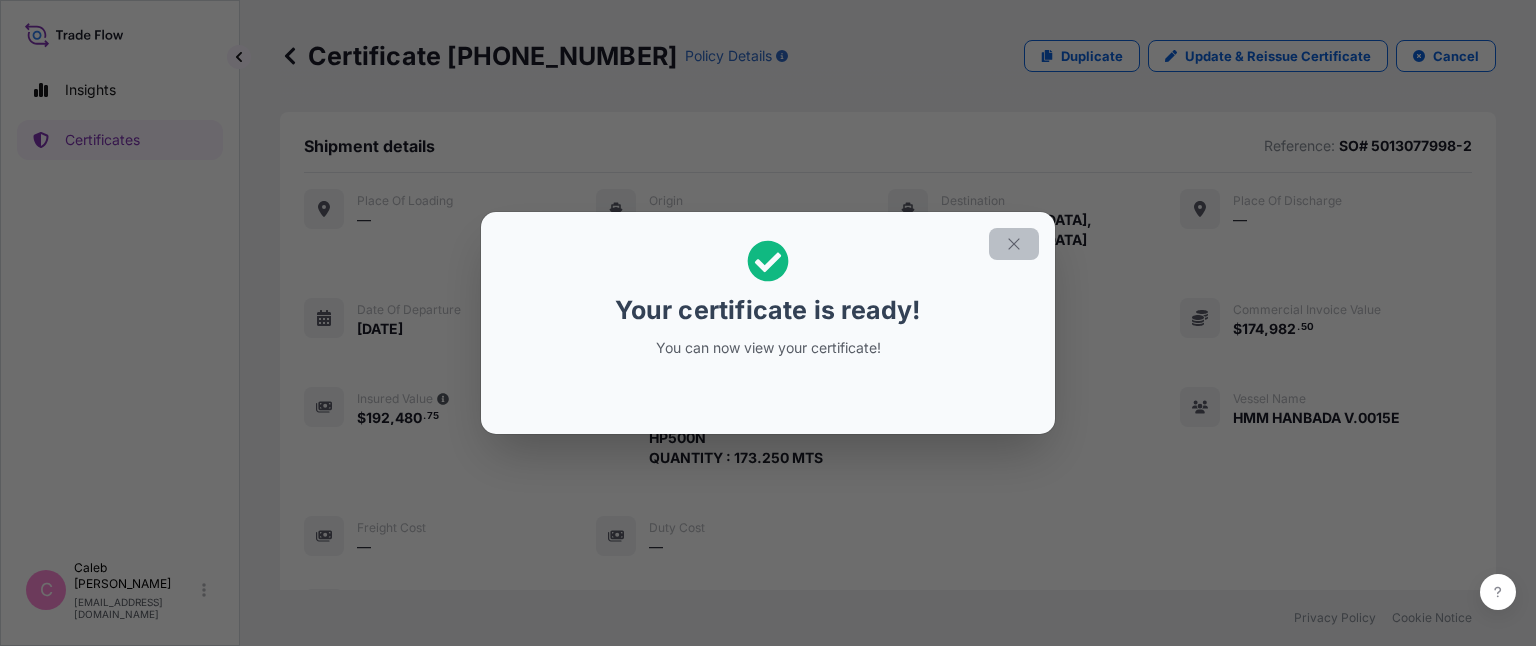 click 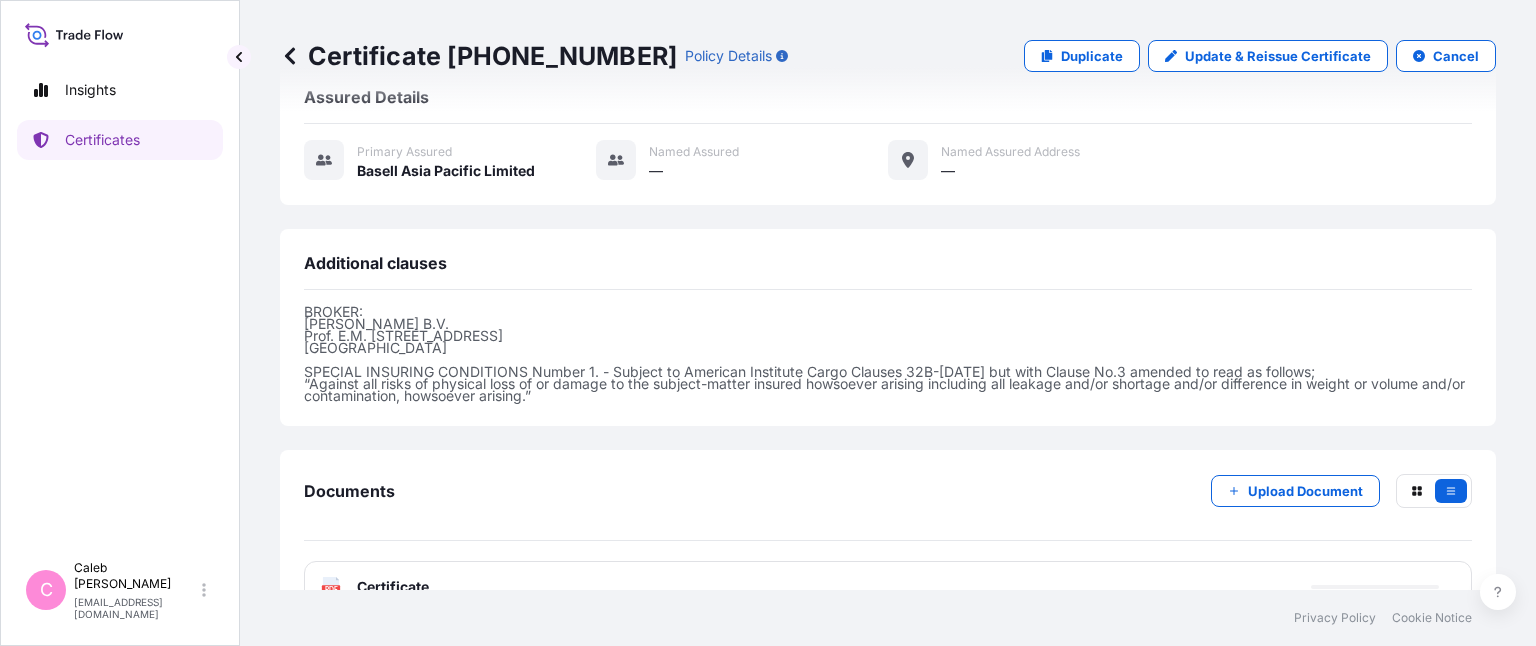 scroll, scrollTop: 755, scrollLeft: 0, axis: vertical 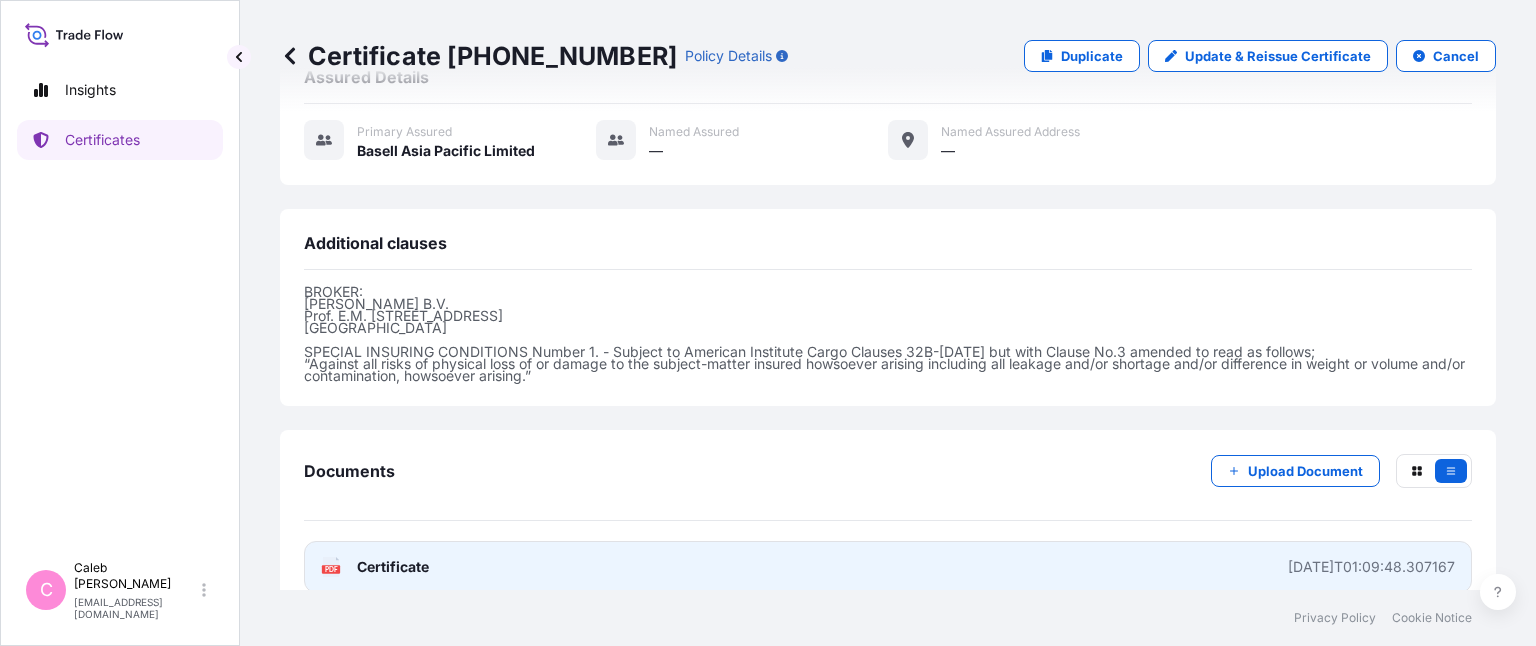 click on "Certificate" at bounding box center [393, 567] 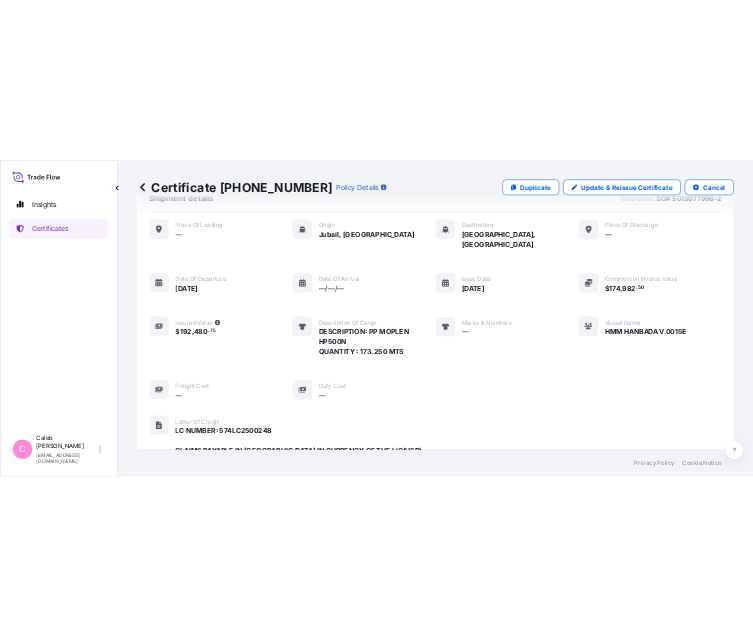 scroll, scrollTop: 0, scrollLeft: 0, axis: both 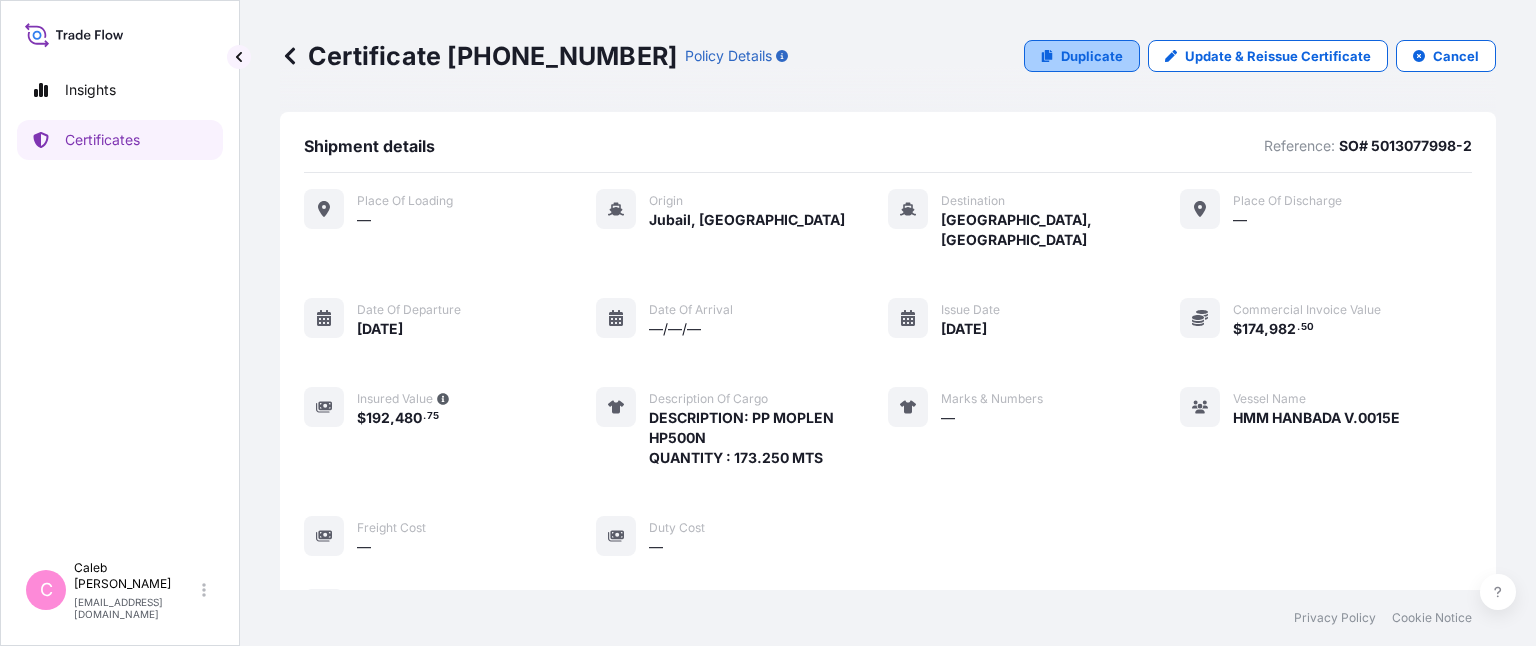 click on "Duplicate" at bounding box center [1092, 56] 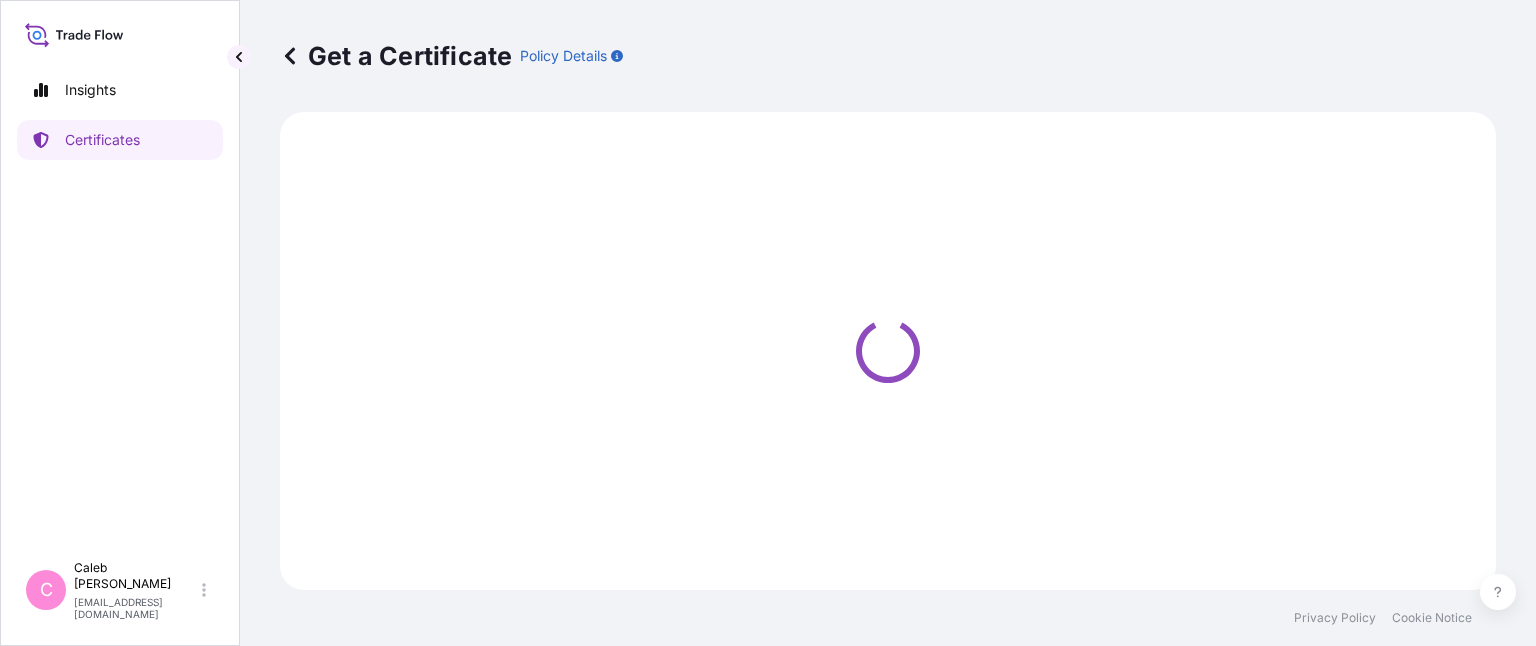 select on "Sea" 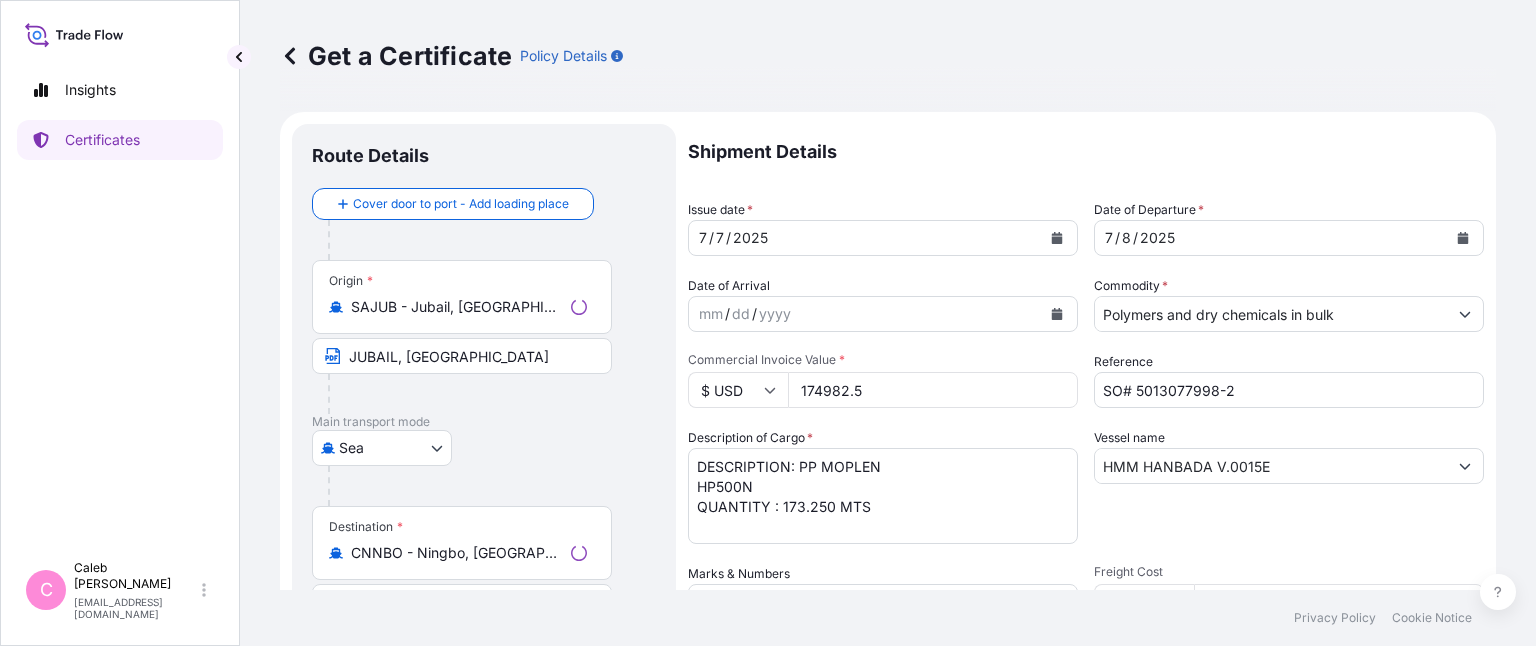 select on "32034" 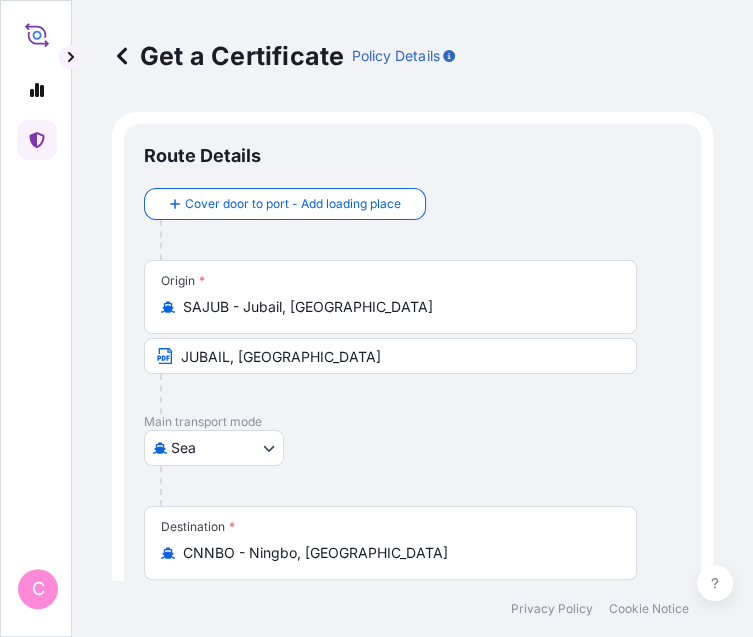 scroll, scrollTop: 0, scrollLeft: 72, axis: horizontal 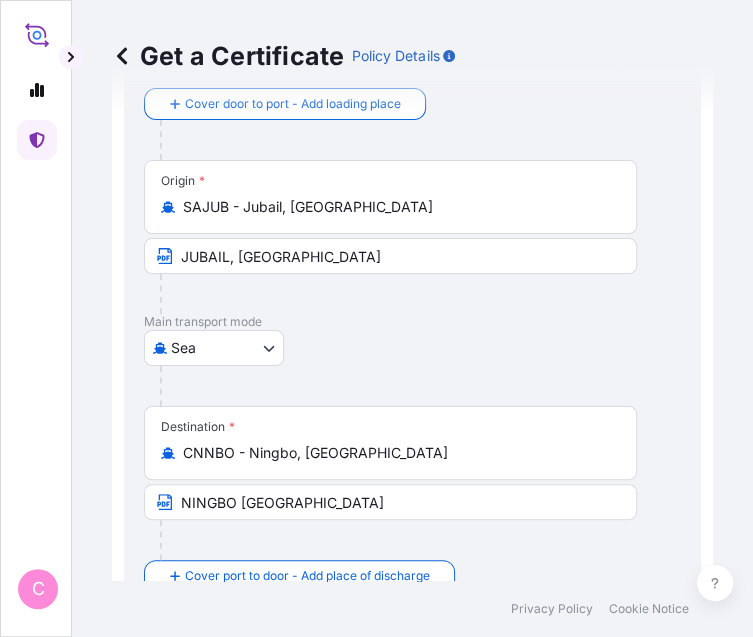 drag, startPoint x: 637, startPoint y: 470, endPoint x: 553, endPoint y: 458, distance: 84.85281 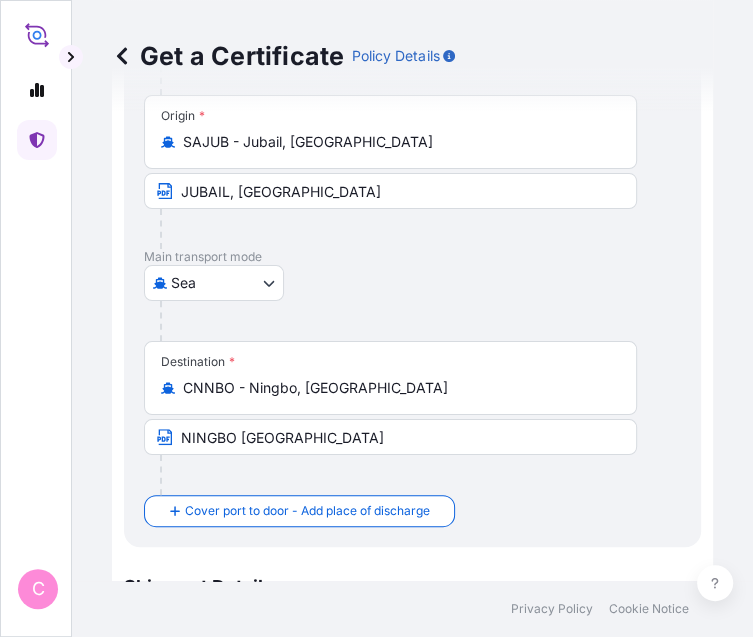 scroll, scrollTop: 200, scrollLeft: 0, axis: vertical 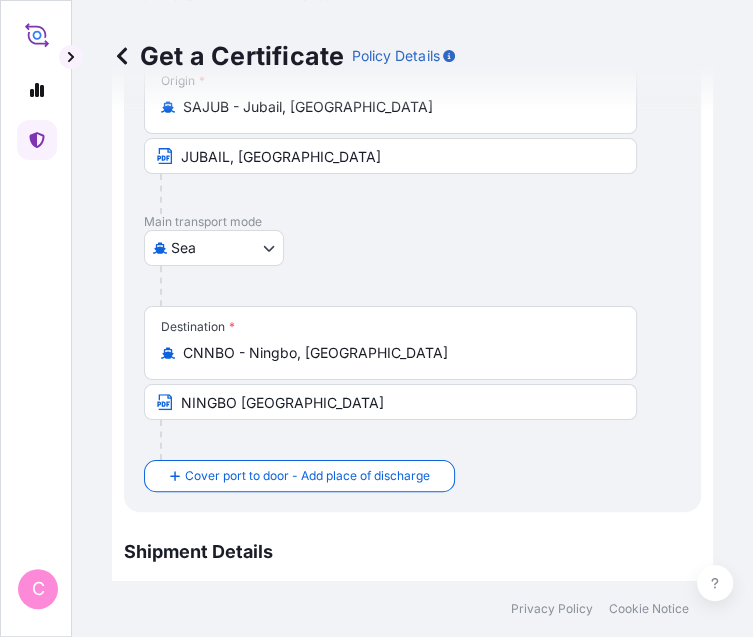 click on "SO# 5013077998-2" at bounding box center [412, 1042] 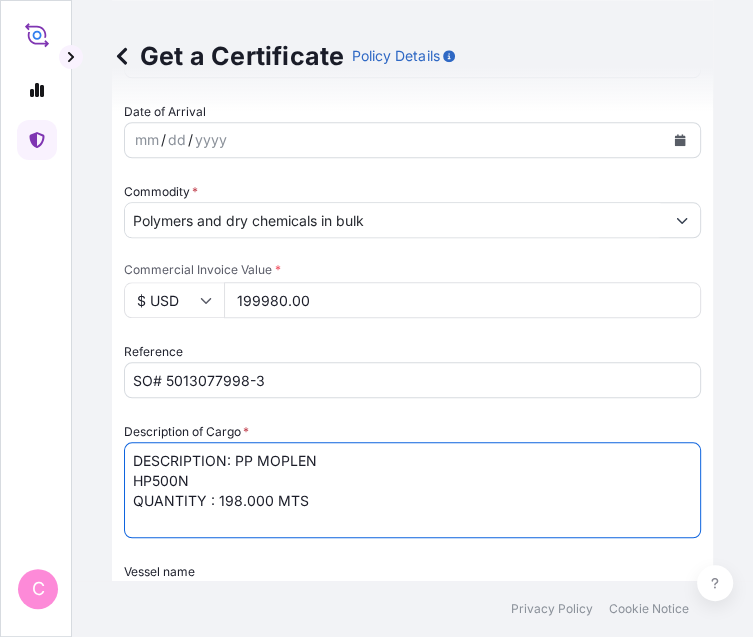 scroll, scrollTop: 864, scrollLeft: 0, axis: vertical 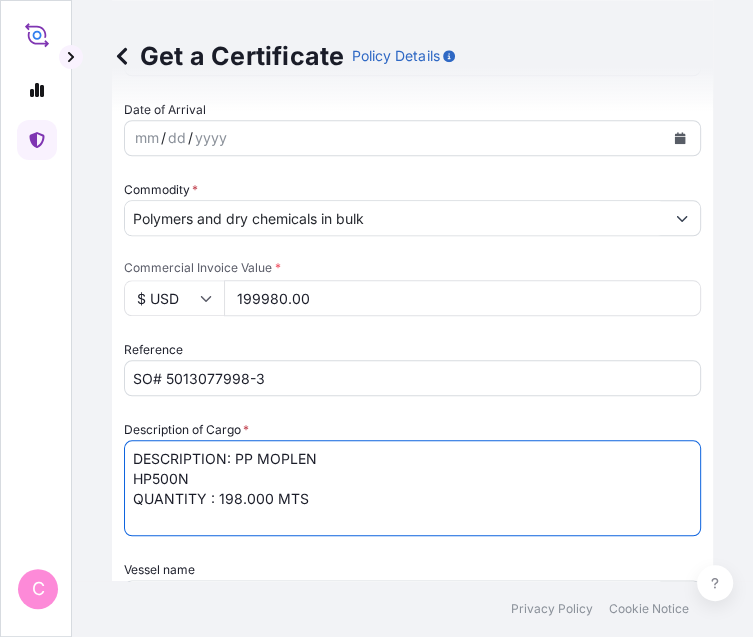 type on "DESCRIPTION: PP MOPLEN
HP500N
QUANTITY : 198.000 MTS" 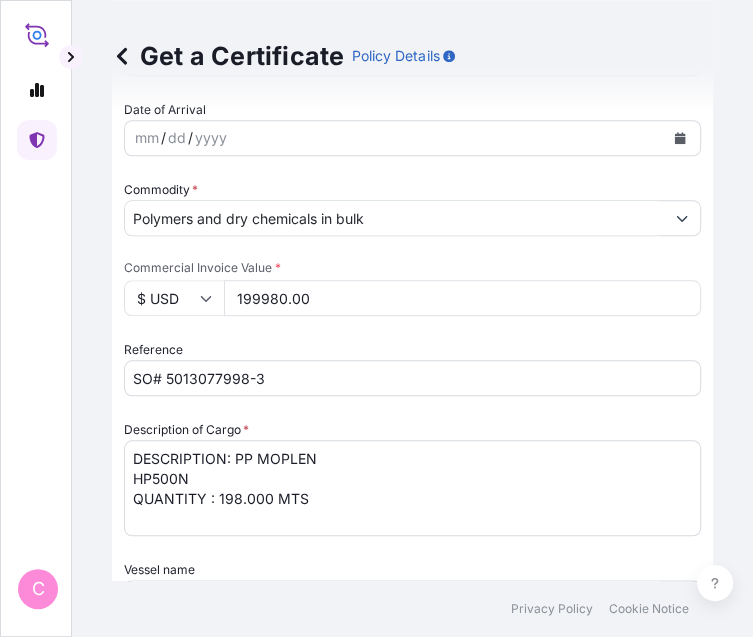 scroll, scrollTop: 0, scrollLeft: 0, axis: both 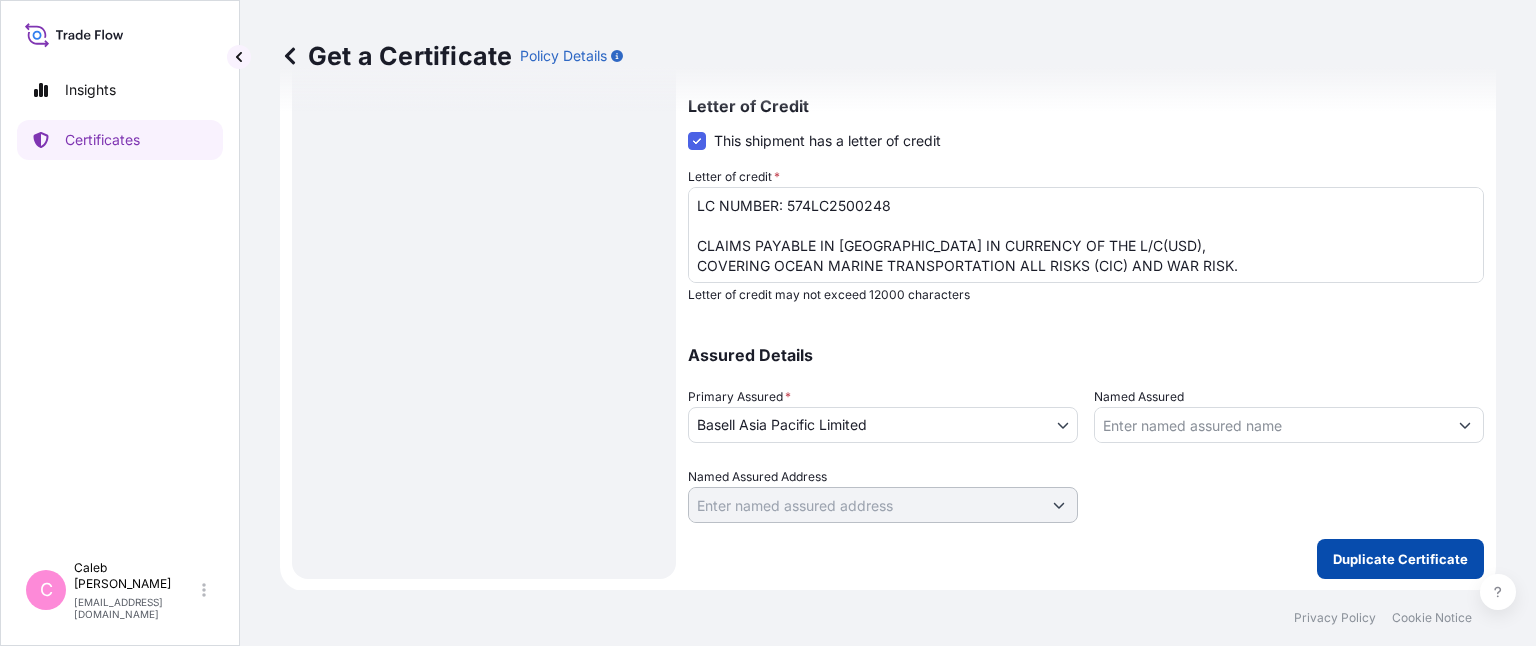 click on "Duplicate Certificate" at bounding box center (1400, 559) 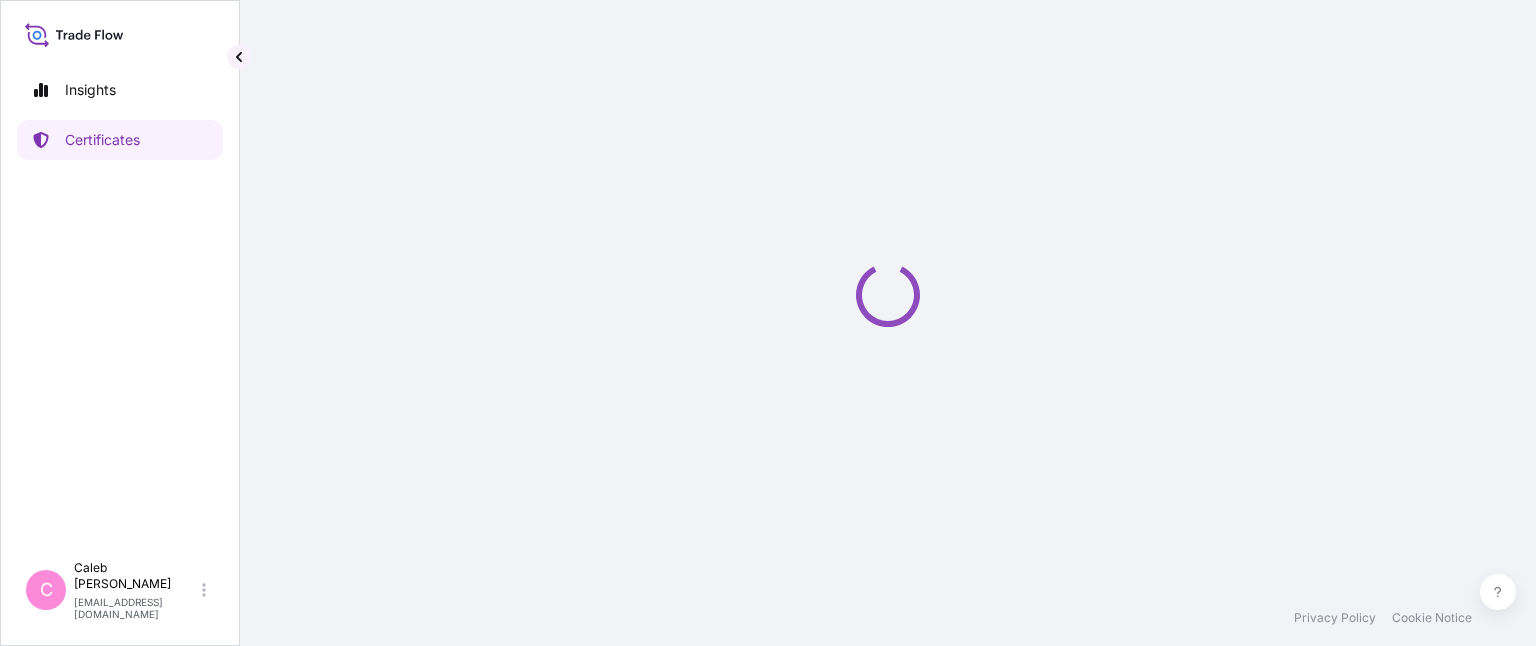 scroll, scrollTop: 0, scrollLeft: 0, axis: both 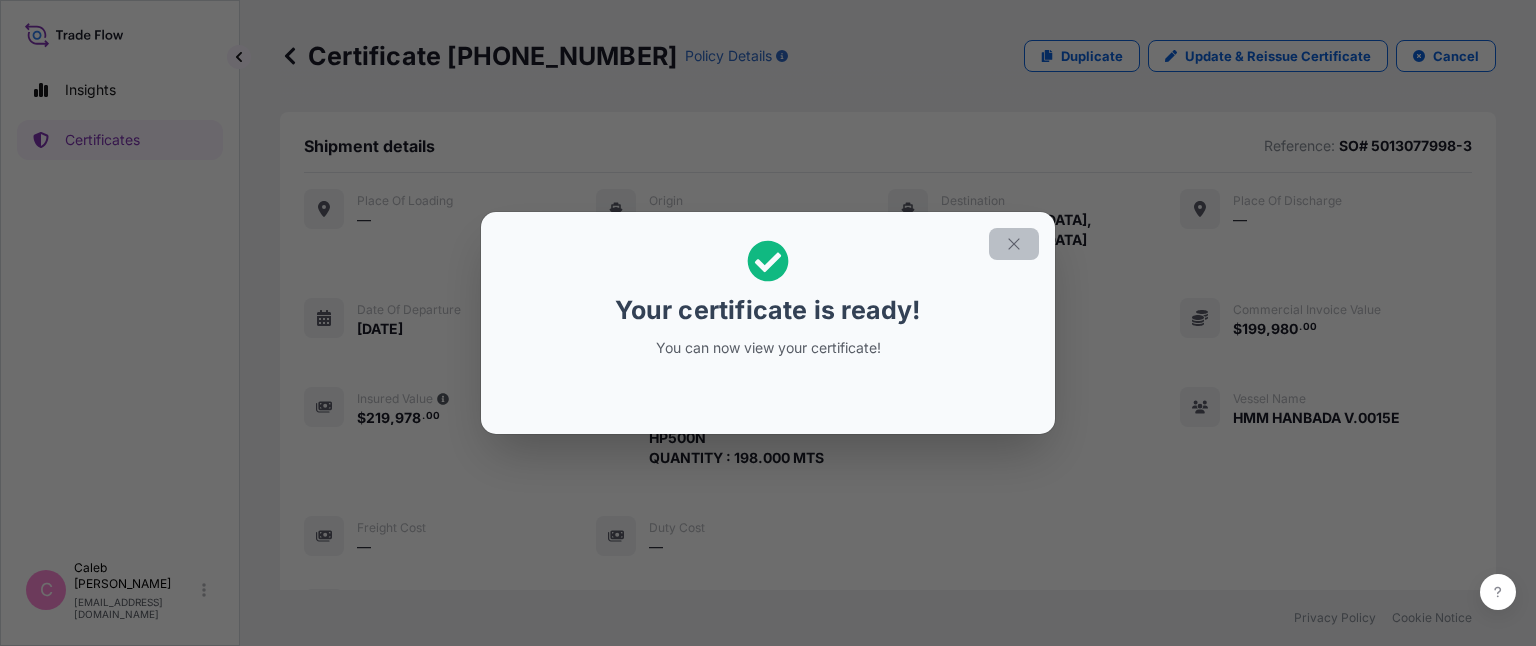 click 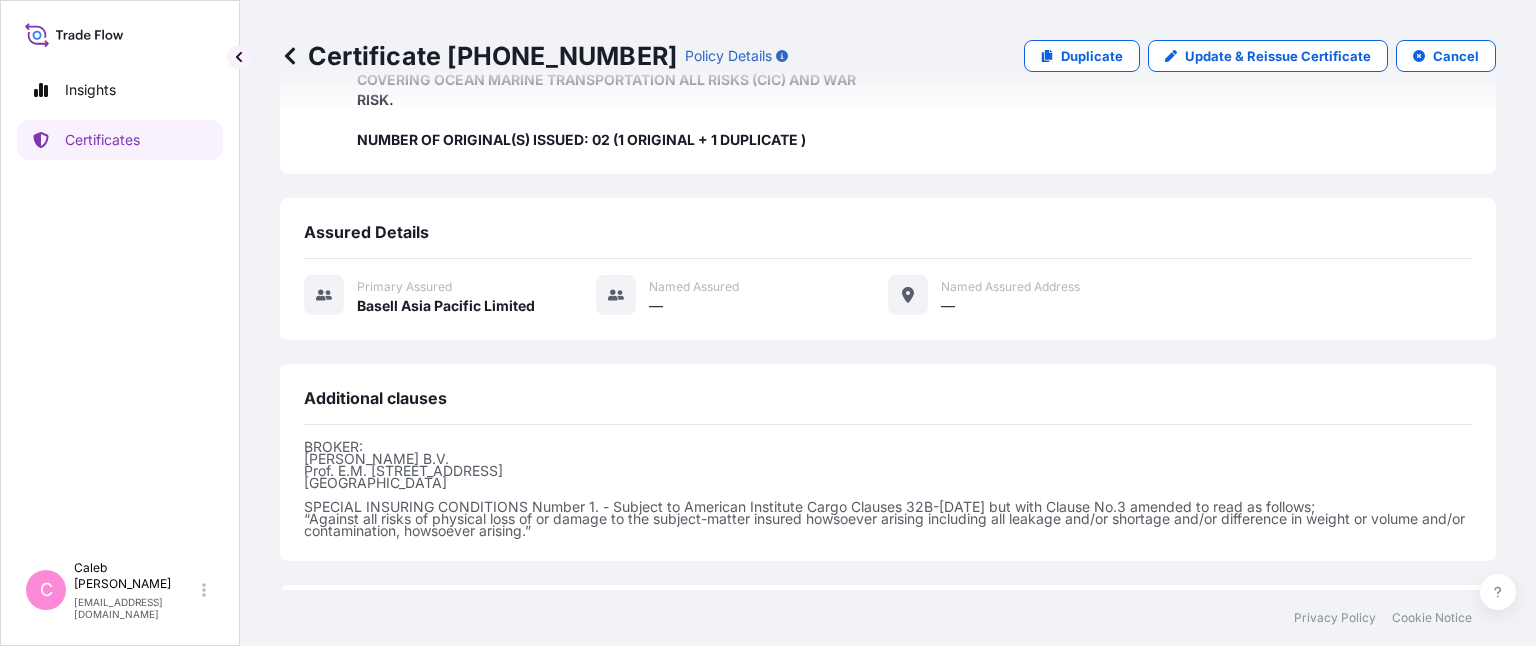 scroll, scrollTop: 755, scrollLeft: 0, axis: vertical 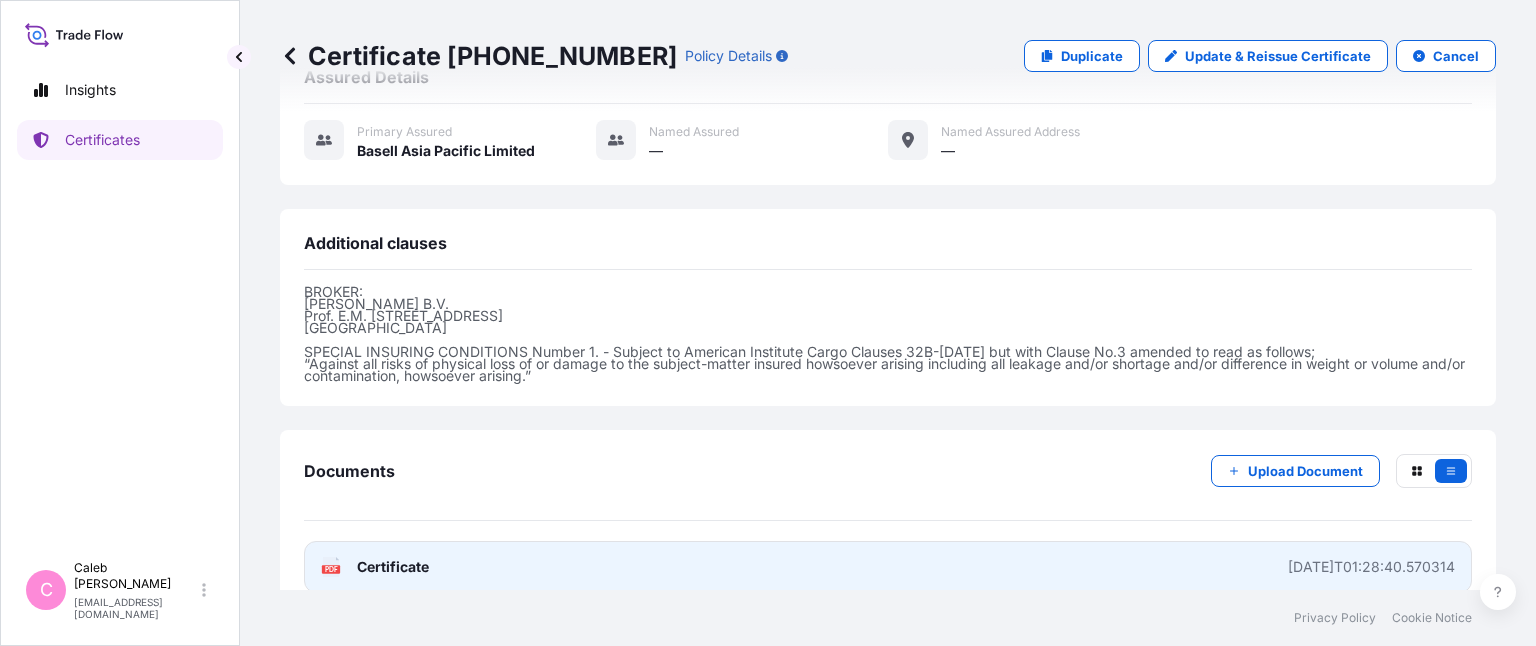 click on "Certificate" at bounding box center (393, 567) 